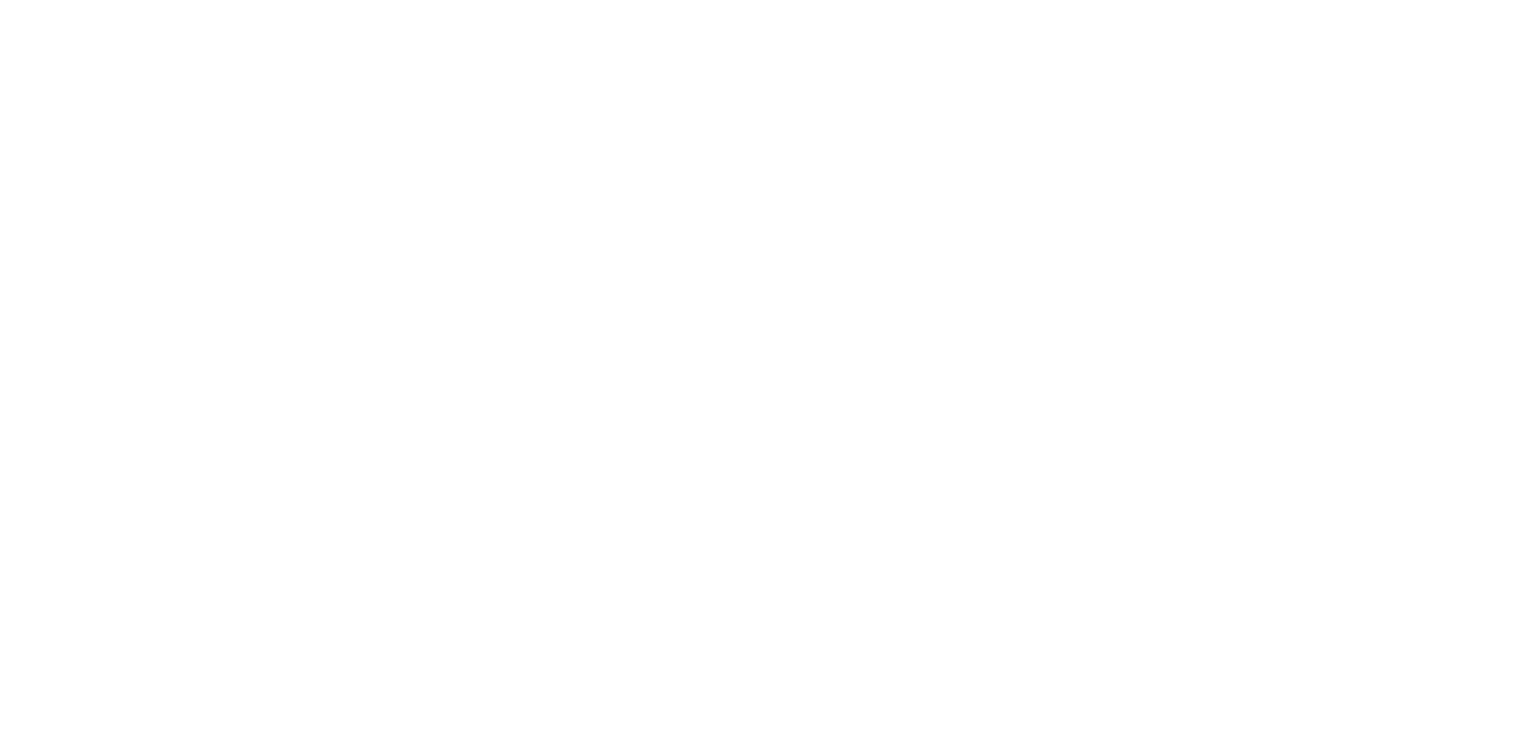 scroll, scrollTop: 0, scrollLeft: 0, axis: both 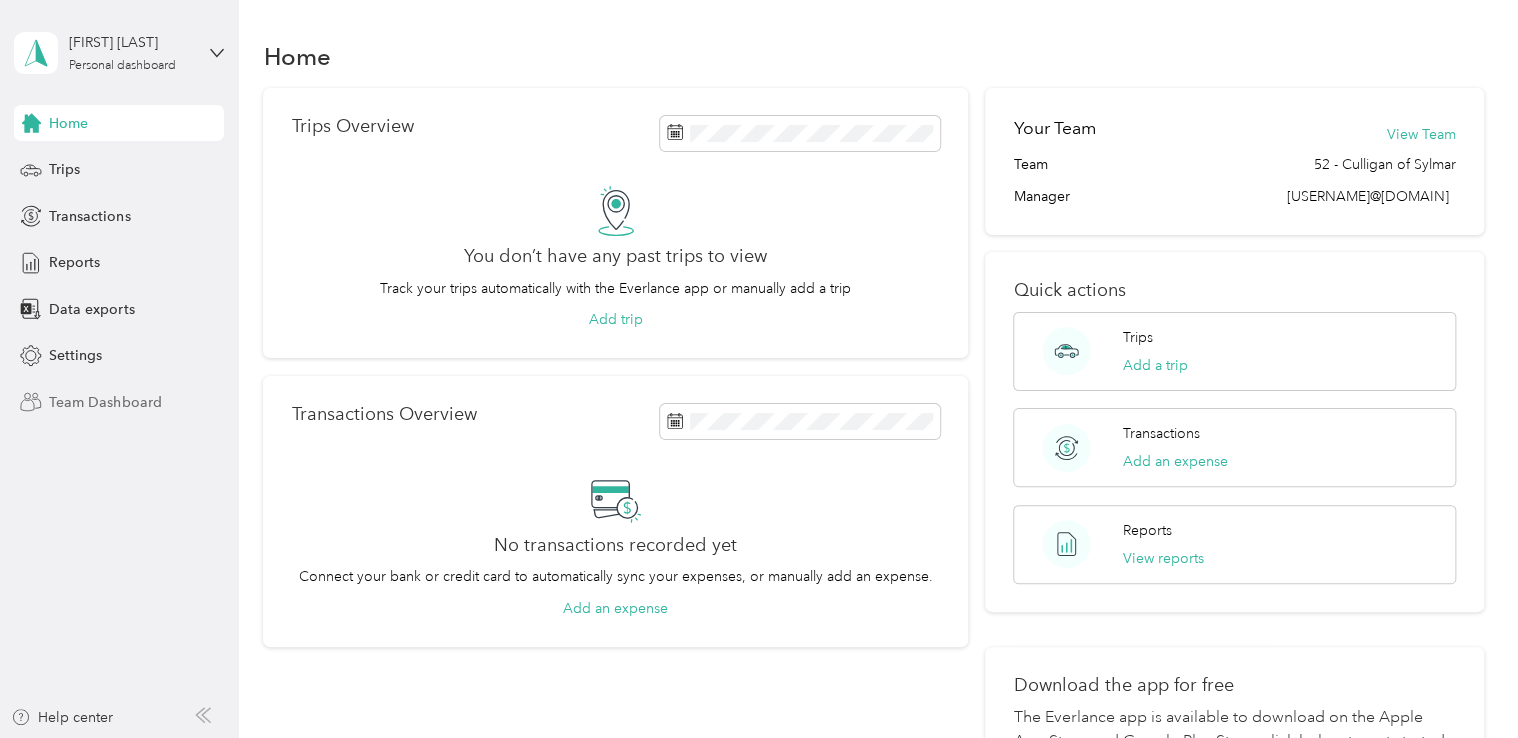 click on "Team Dashboard" at bounding box center (105, 402) 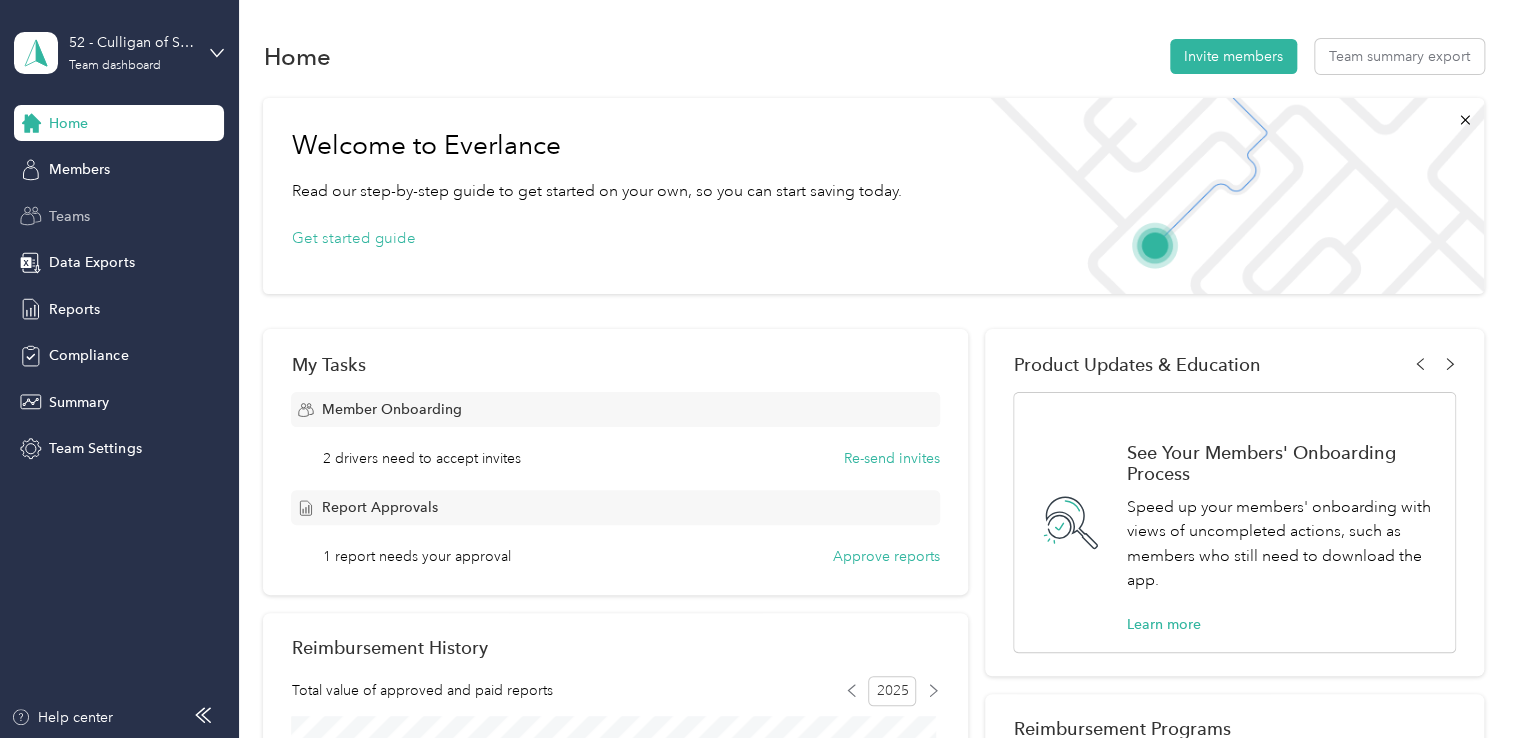 click on "Teams" at bounding box center (69, 216) 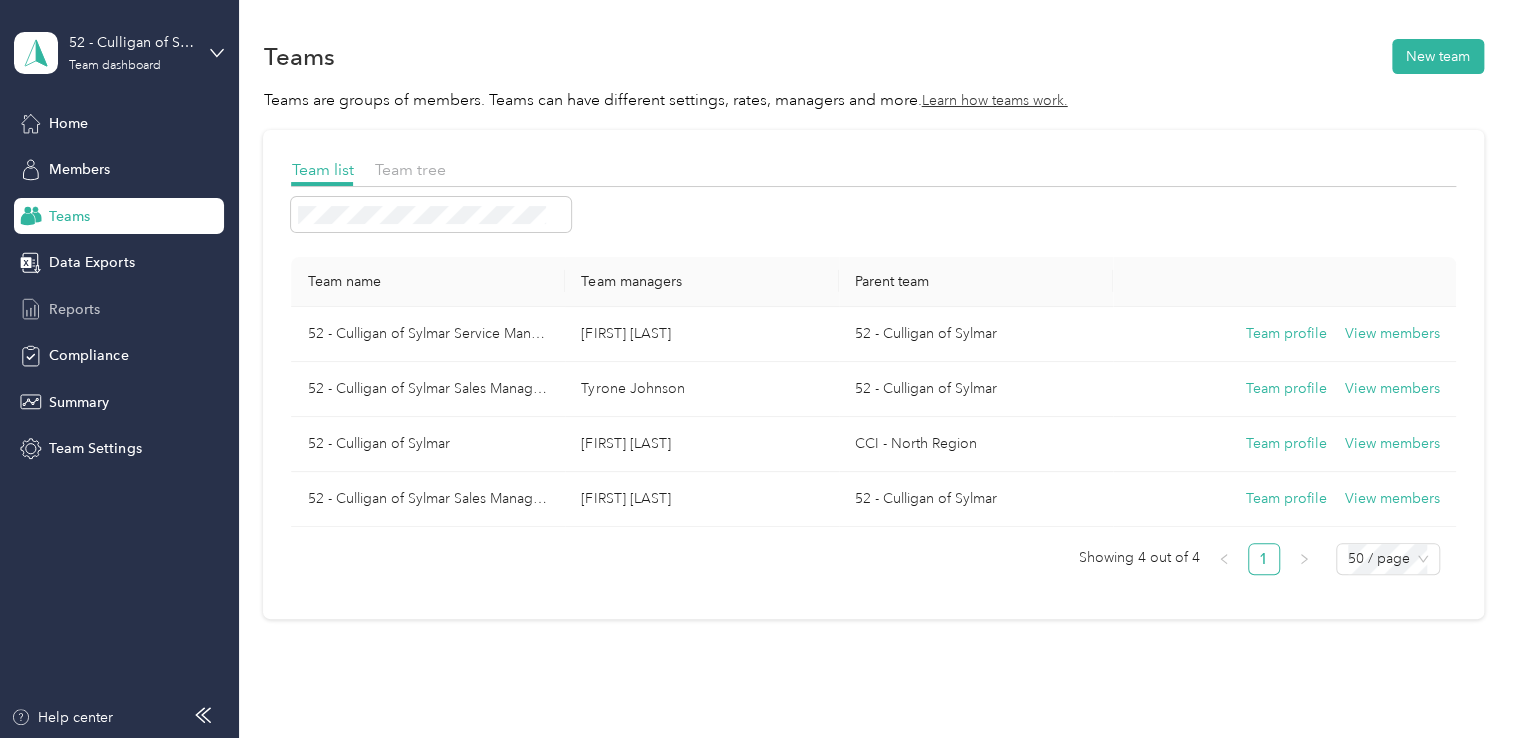 click on "Reports" at bounding box center [74, 309] 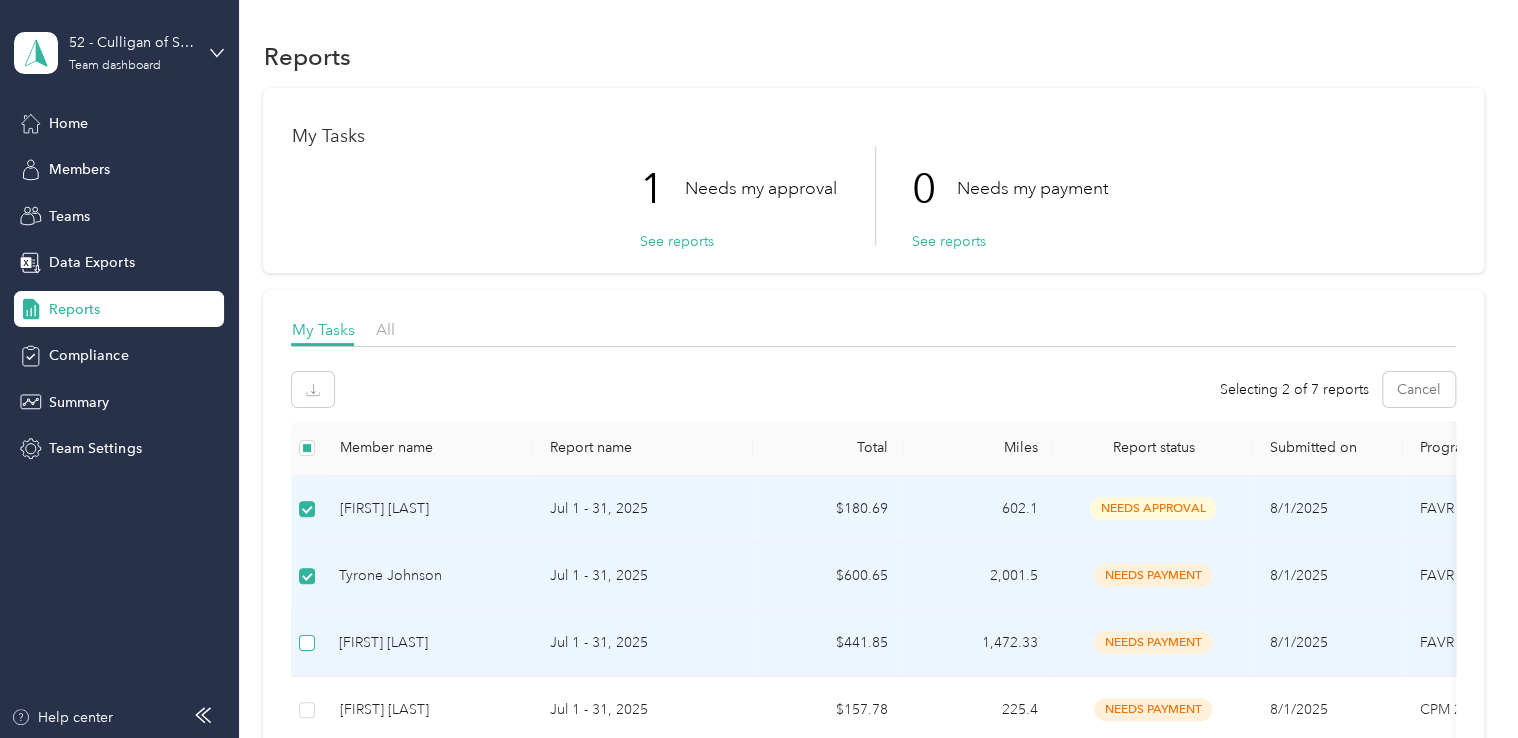 click at bounding box center [307, 643] 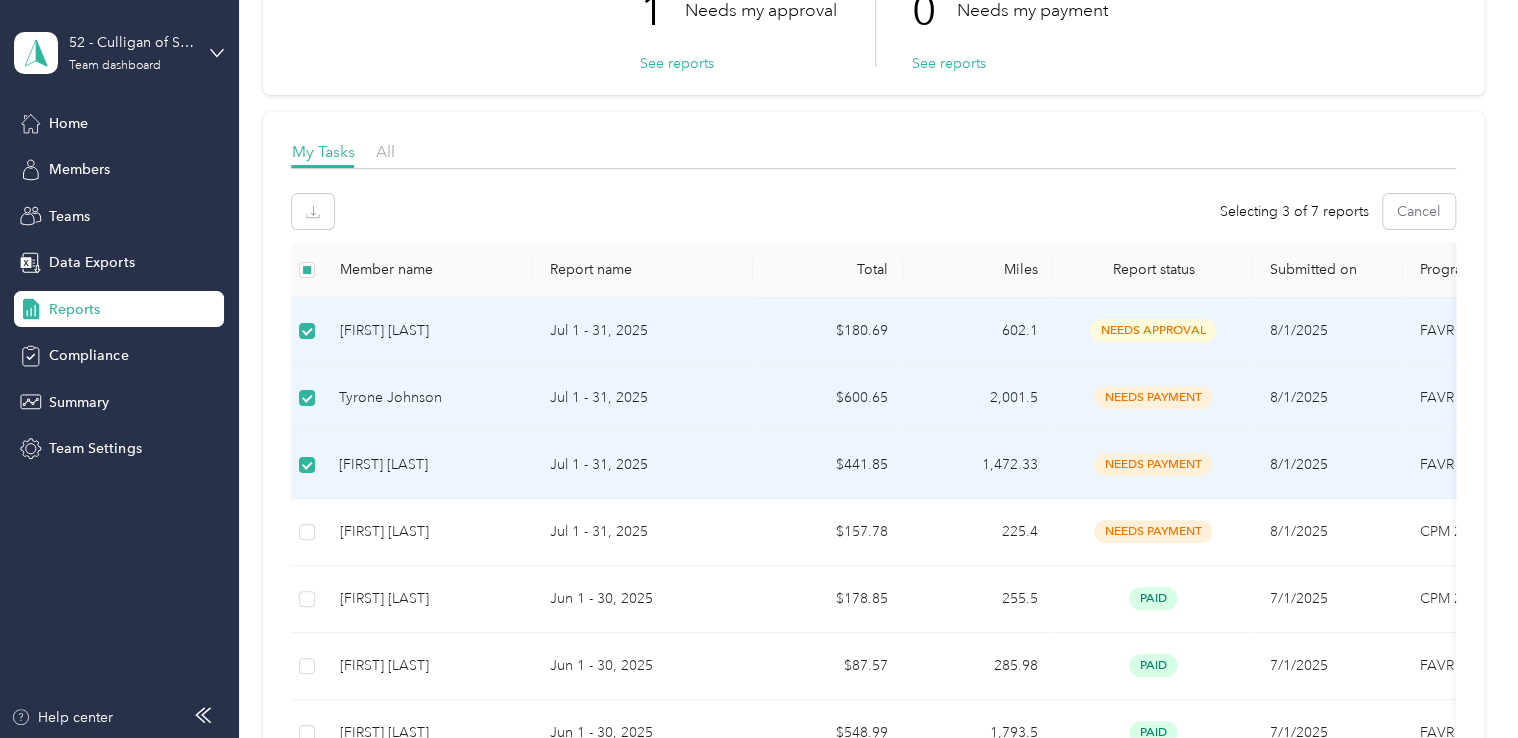 scroll, scrollTop: 200, scrollLeft: 0, axis: vertical 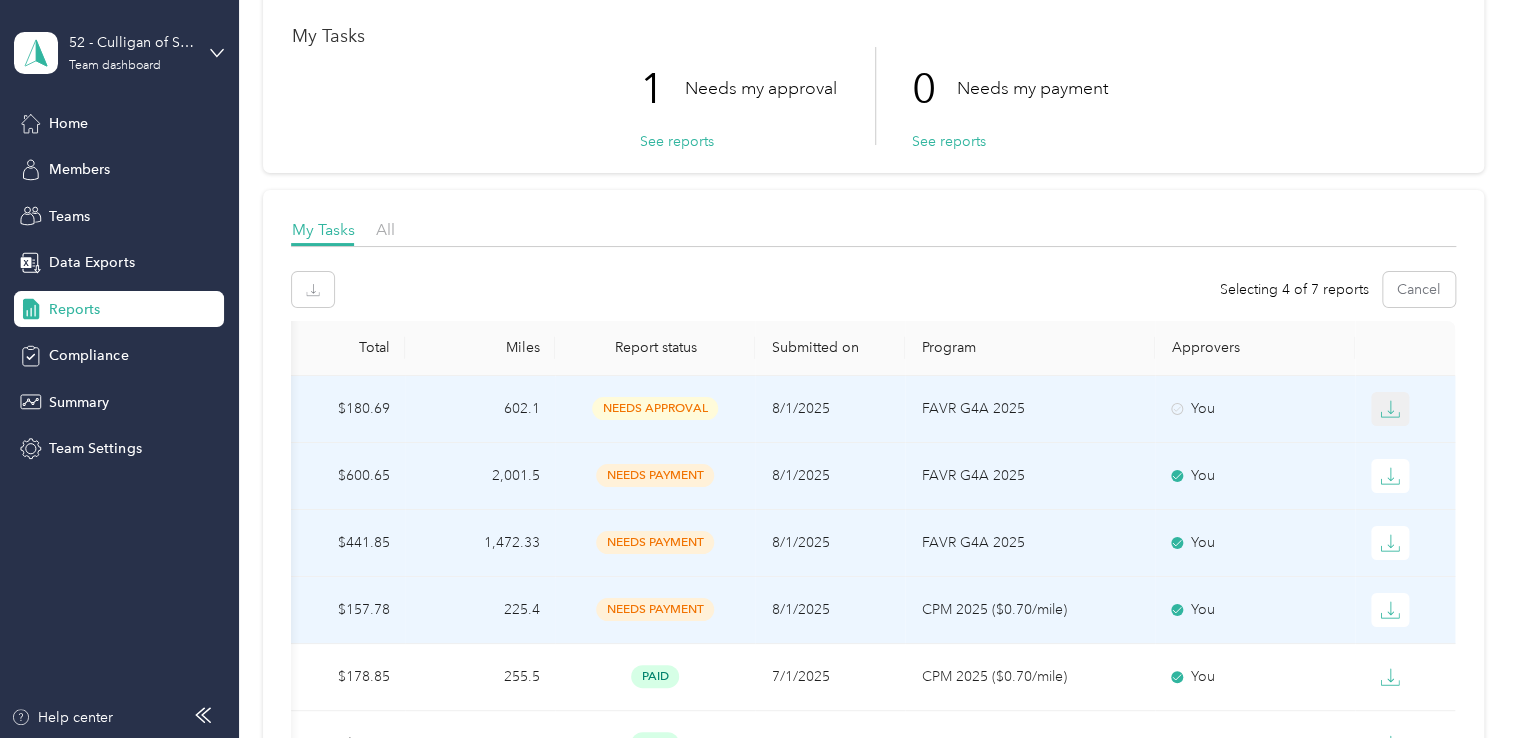 click 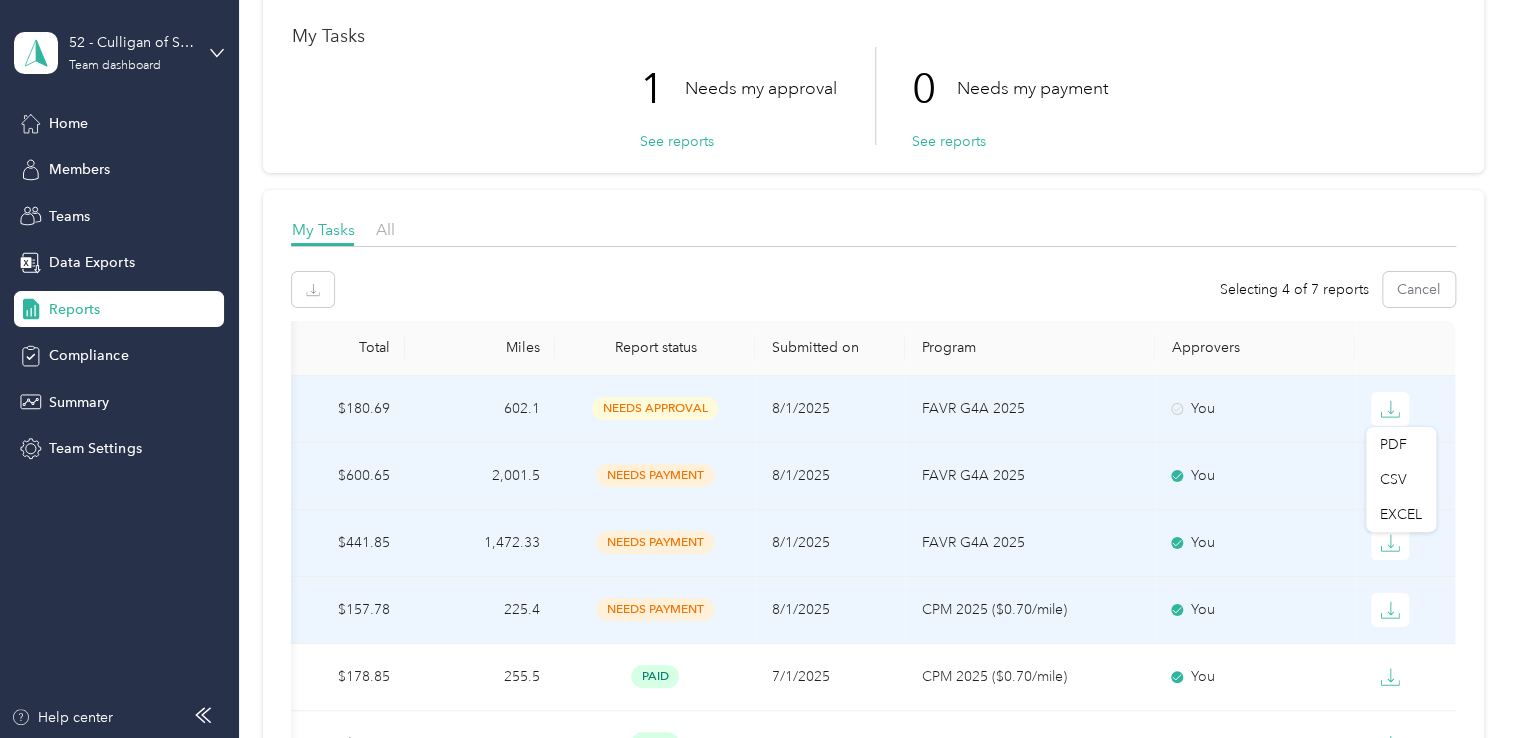 click on "Reports My Tasks 1 Needs my approval See reports   0 Needs my payment See reports My Tasks All Selecting 4 of 7
reports Cancel Member name Report name Total Miles Report status Submitted on Program Approvers                     [FIRST] [LAST] [MONTH] 1 - 31, [YEAR] [PRICE] [NUMBER] needs approval [DATE] FAVR G4A [YEAR]   You    [FIRST] [LAST] [MONTH] 1 - 31, [YEAR] [PRICE] [NUMBER] needs payment [DATE] FAVR G4A [YEAR]   You    [FIRST] [LAST] [MONTH] 1 - 31, [YEAR] [PRICE] [NUMBER] needs payment [DATE] FAVR G4A [YEAR]   You    [FIRST] [LAST] [MONTH] 1 - 31, [YEAR] [PRICE] [NUMBER] needs payment [DATE] CPM [YEAR] ($[NUMBER]/mile)   You    [FIRST] [LAST] [MONTH] 1 - 30, [YEAR] [PRICE] [NUMBER] paid [DATE] CPM [YEAR] ($[NUMBER]/mile)   You    [FIRST] [LAST] [MONTH] 1 - 30, [YEAR] [PRICE] [NUMBER] paid [DATE] FAVR G4A [YEAR]   You    [FIRST] [LAST] [MONTH] 1 - 30, [YEAR] [PRICE] [NUMBER] paid [DATE] FAVR G4A [YEAR]   You    Showing 7 out of 7 1 25 / page" at bounding box center (873, 472) 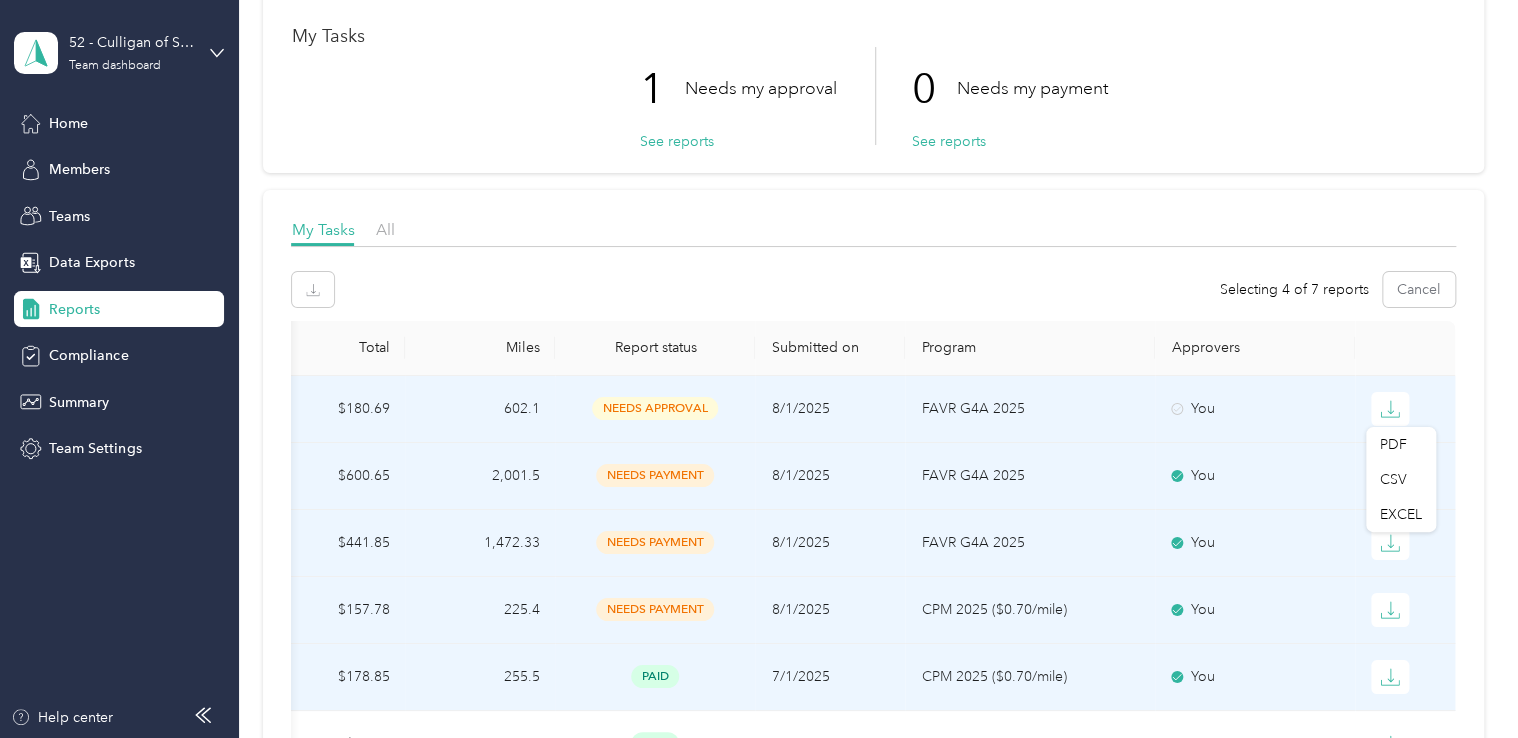 click on "You" at bounding box center [1255, 677] 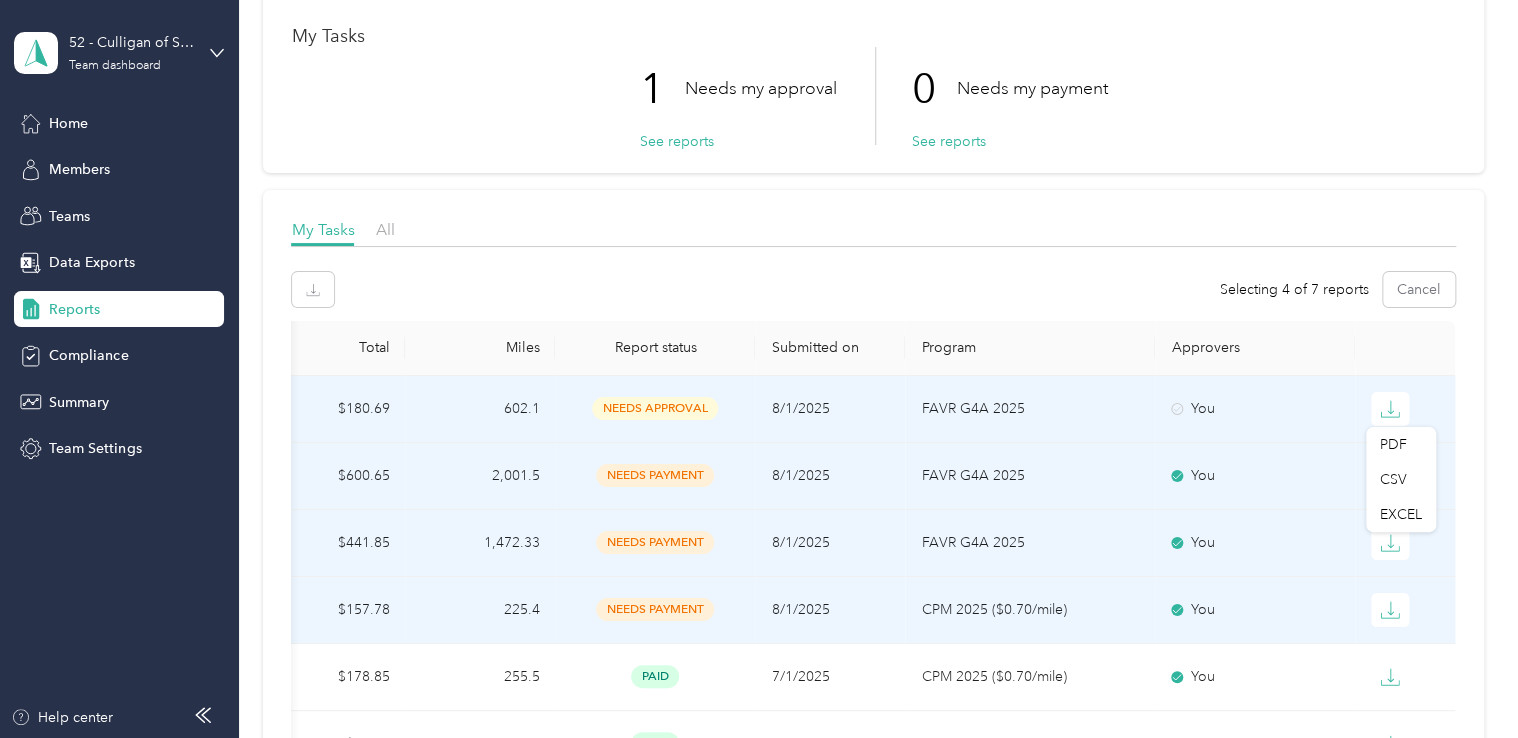 click 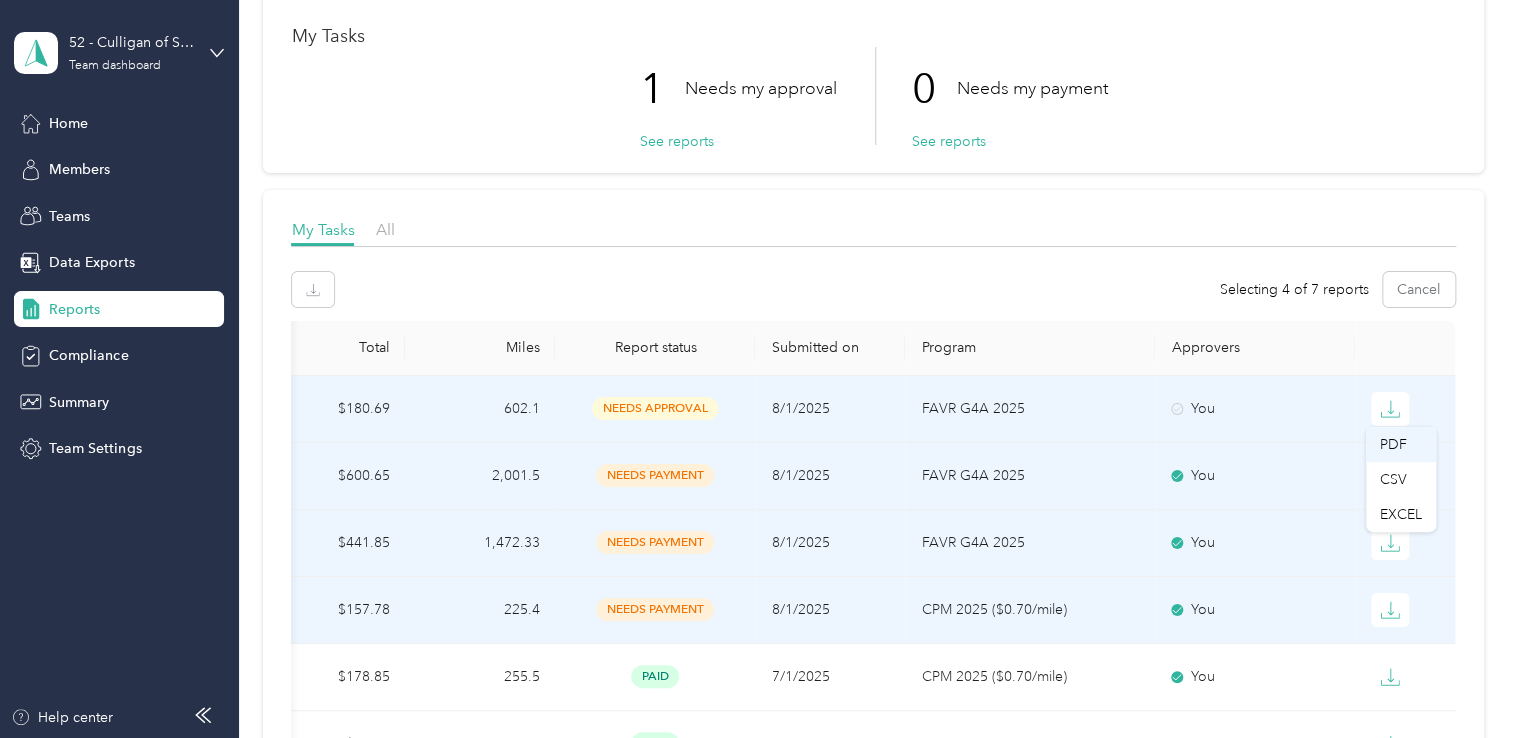 click on "PDF" at bounding box center (1401, 444) 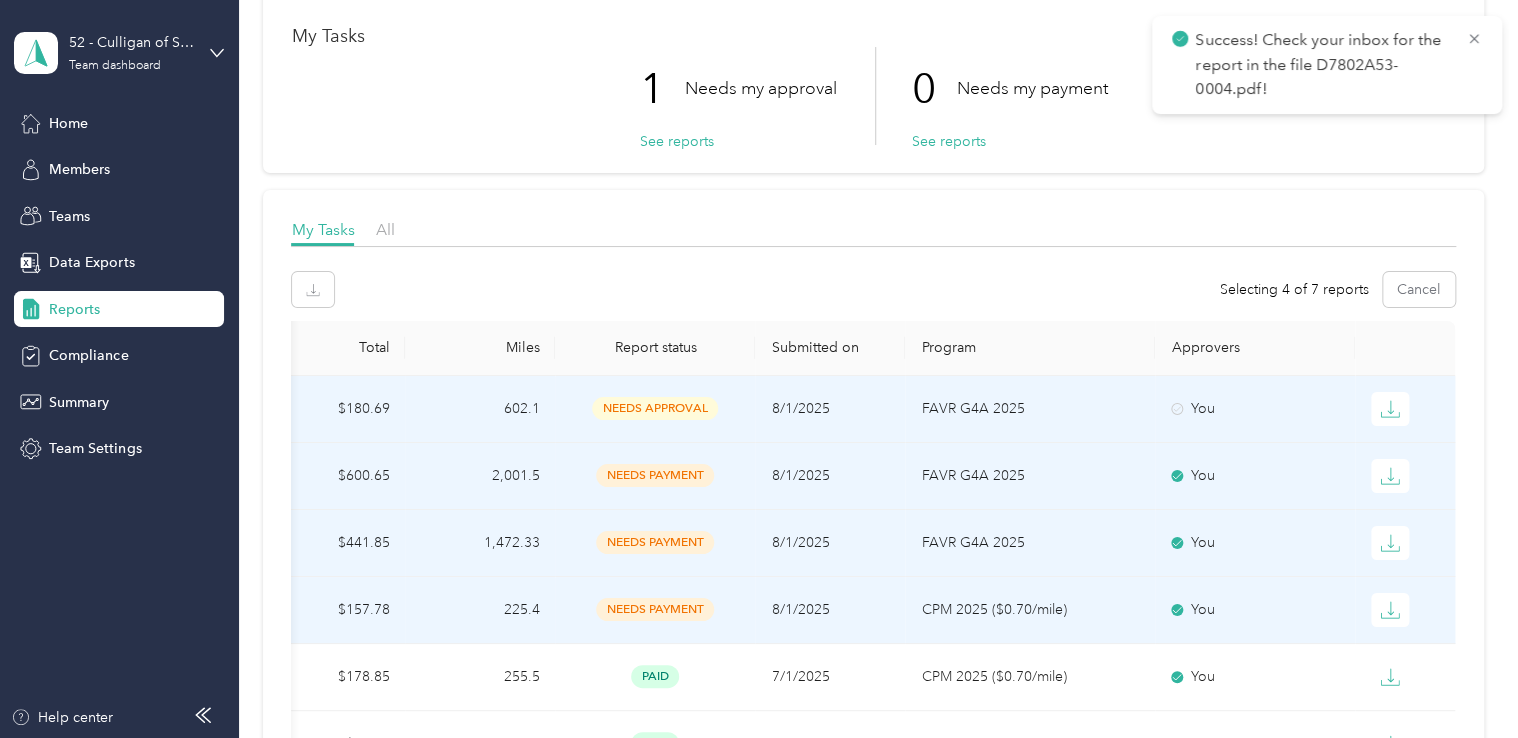 click on "Success! Check your inbox for the report in the file D7802A53-0004.pdf!" at bounding box center (1327, 65) 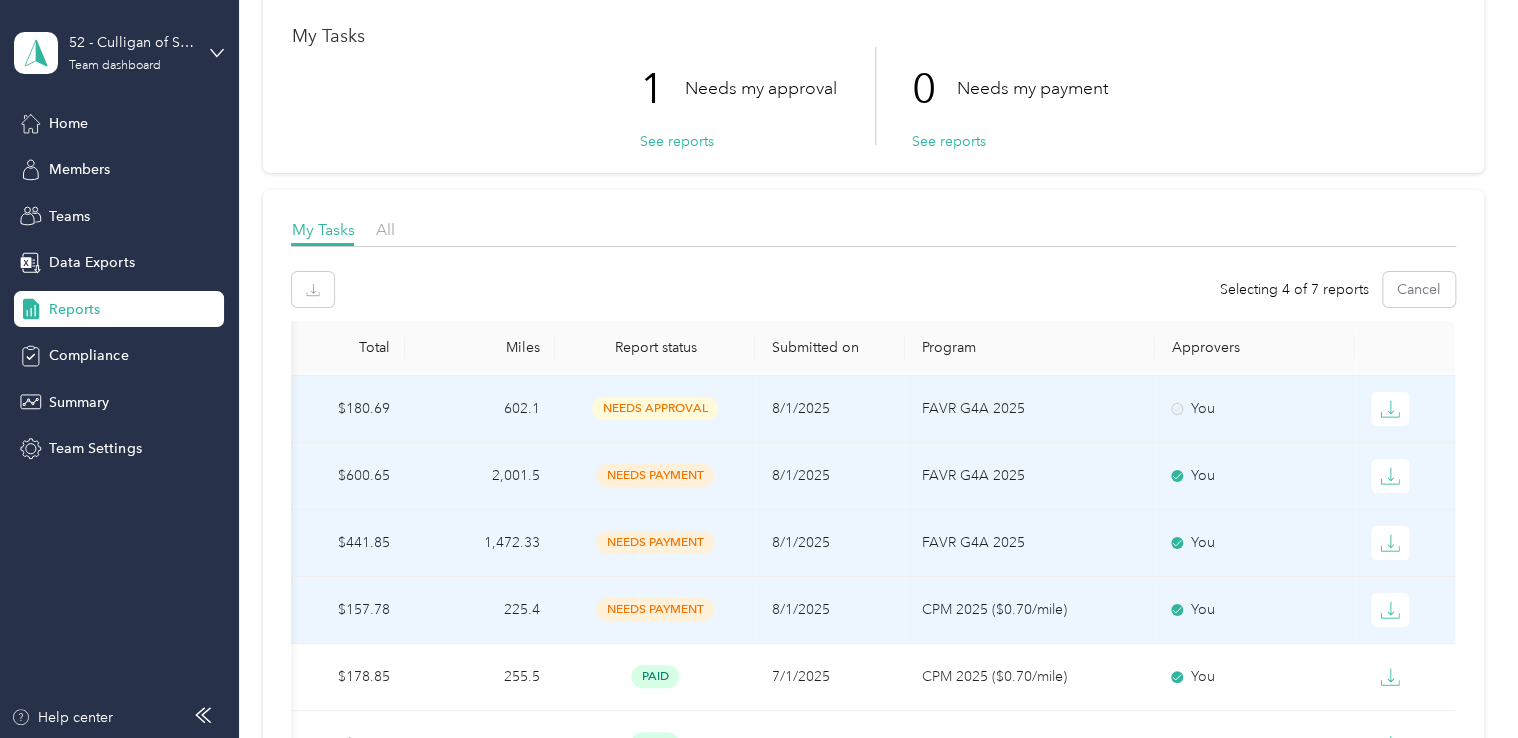 click on "needs approval" at bounding box center [655, 408] 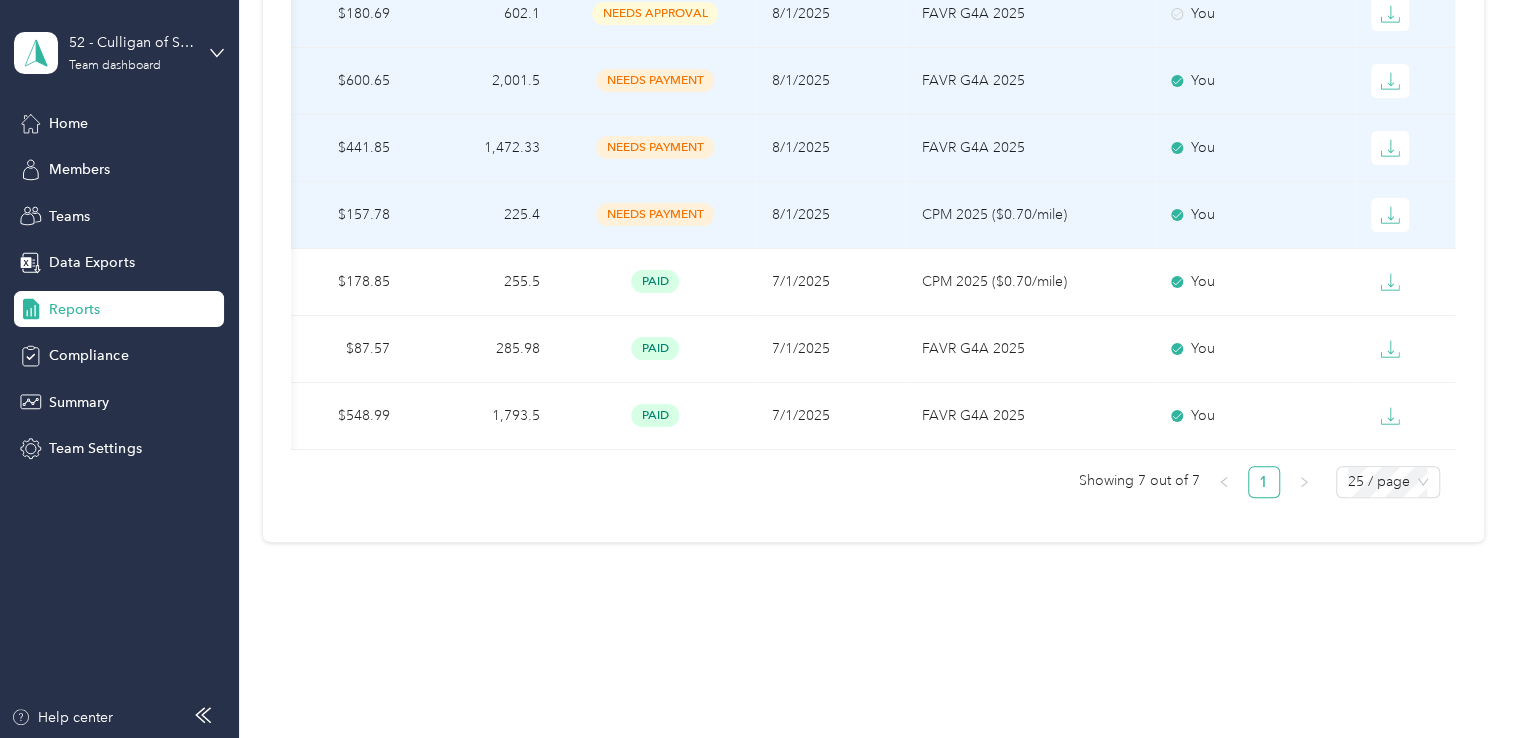 scroll, scrollTop: 500, scrollLeft: 0, axis: vertical 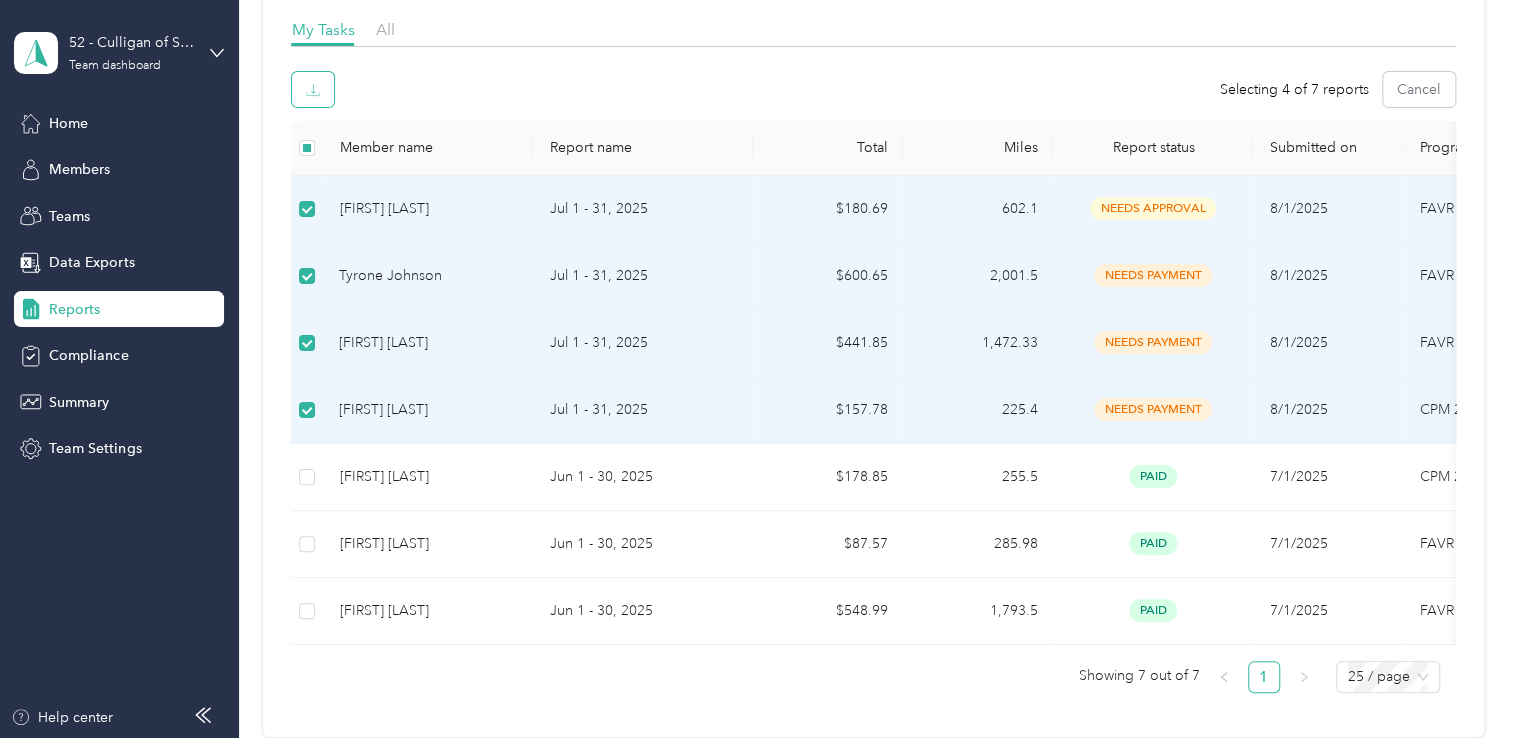 click at bounding box center (313, 89) 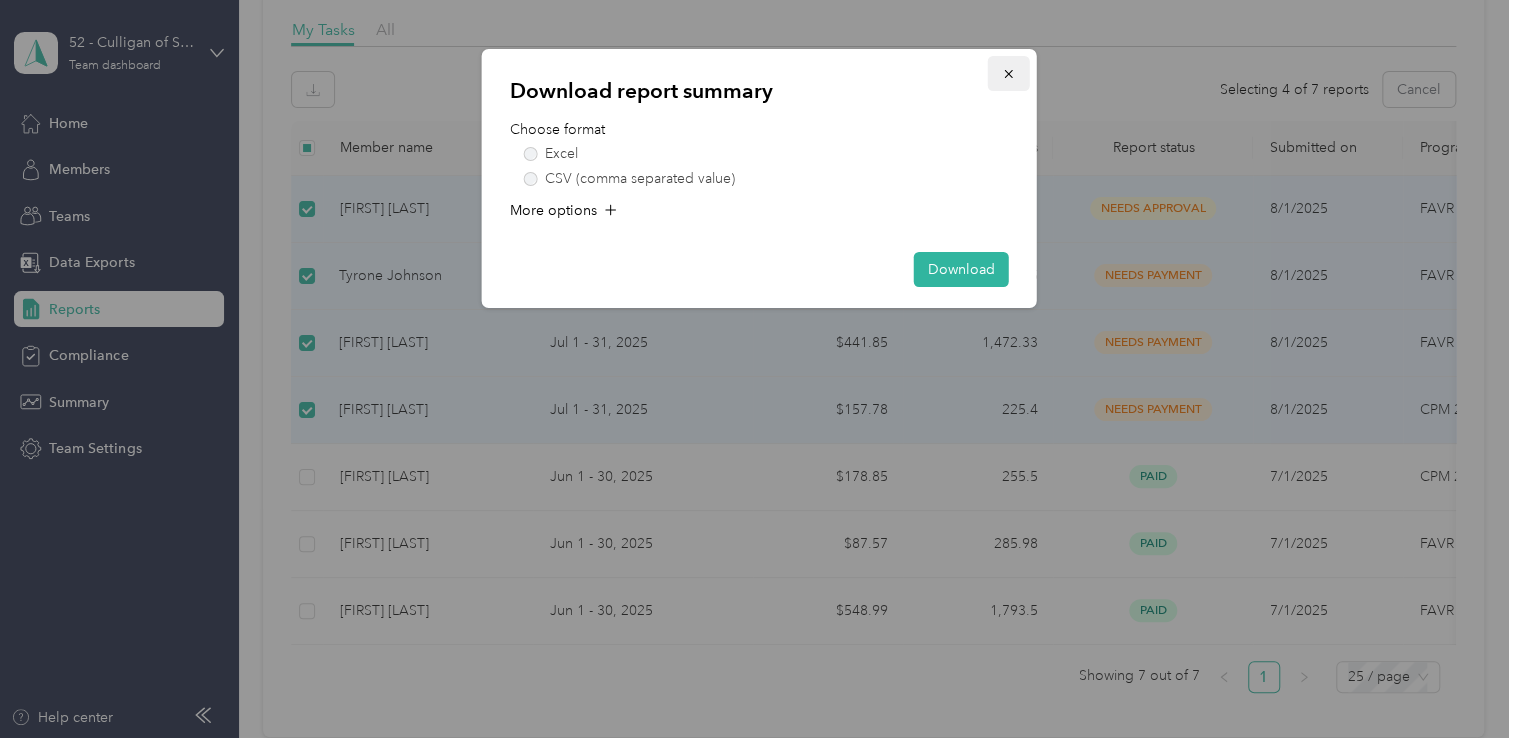 click at bounding box center [1009, 73] 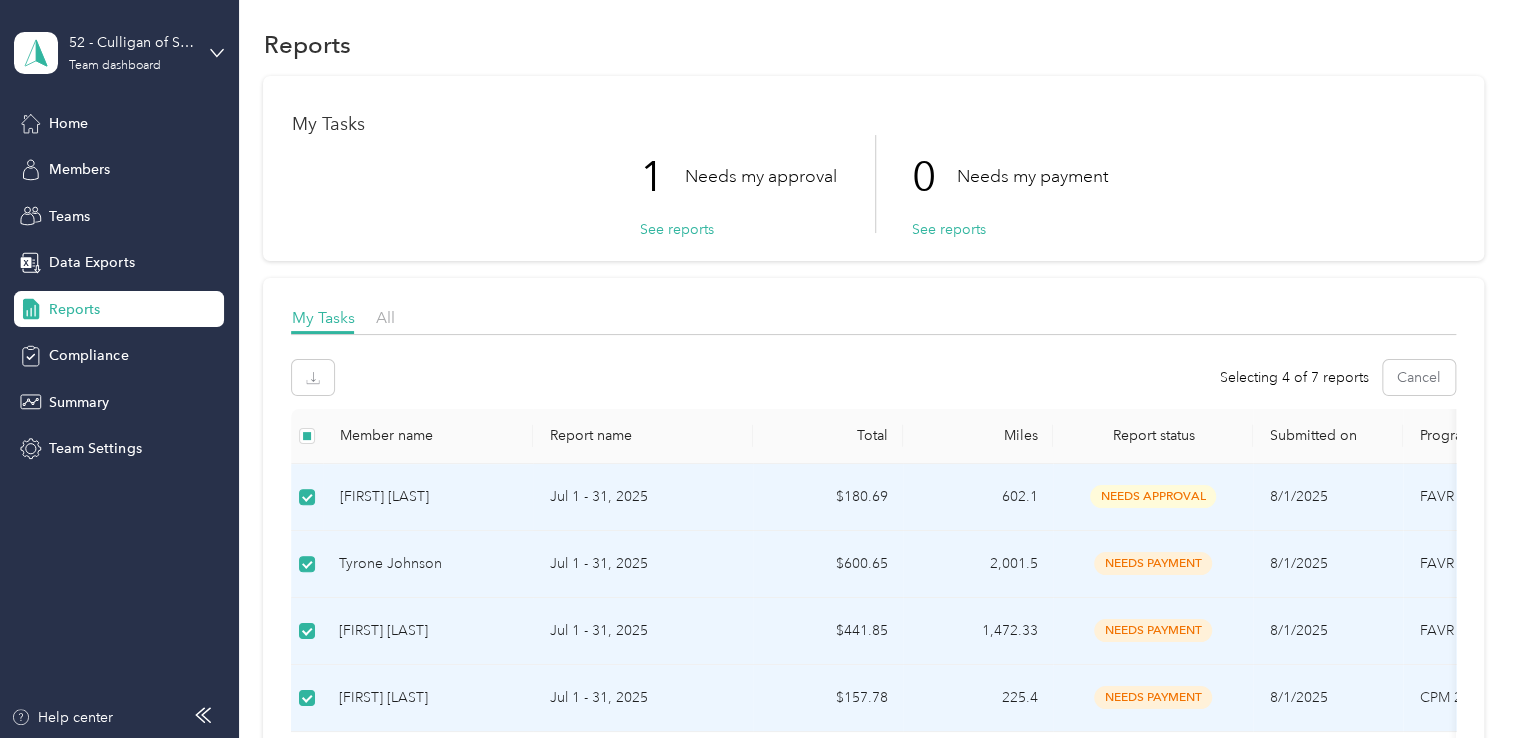 scroll, scrollTop: 0, scrollLeft: 0, axis: both 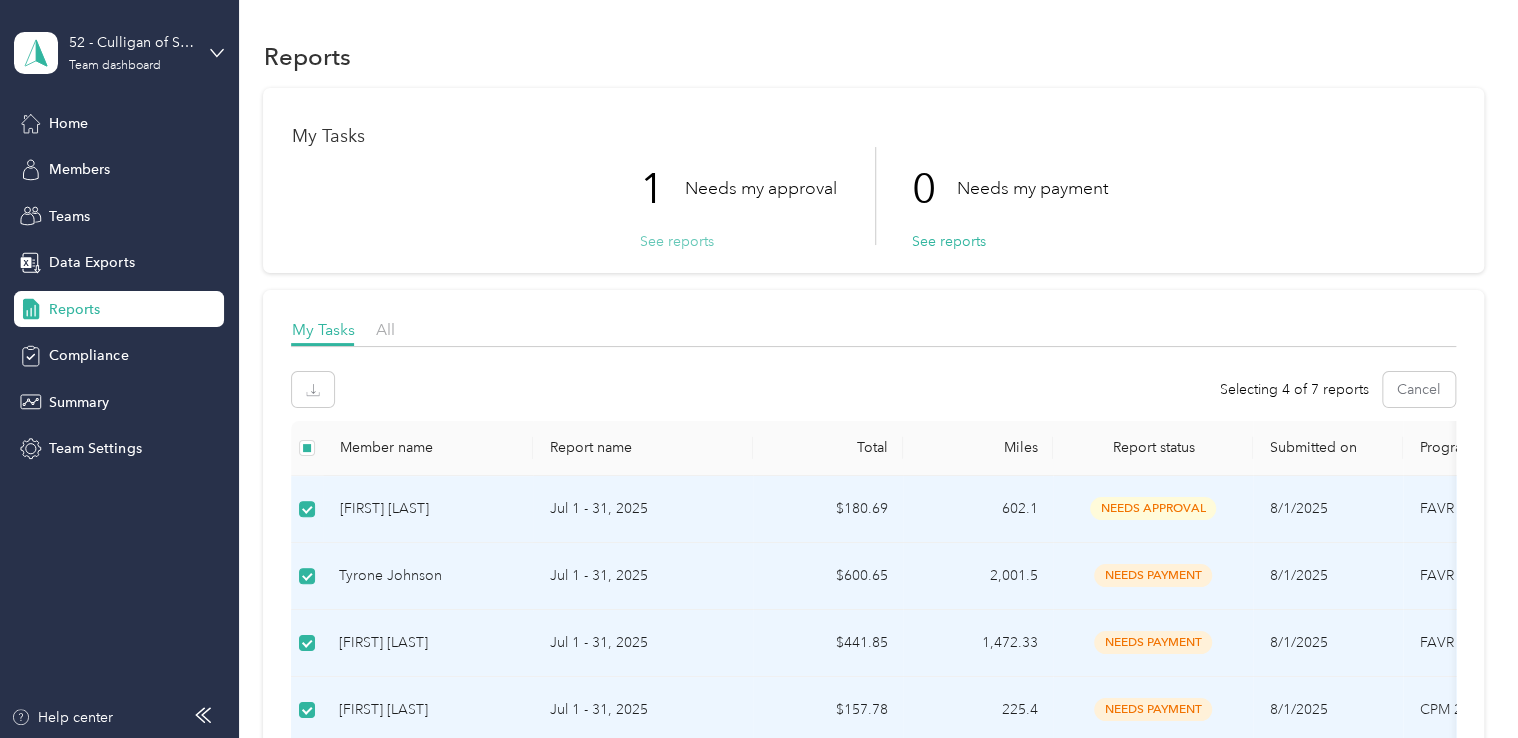 click on "See reports" at bounding box center (676, 241) 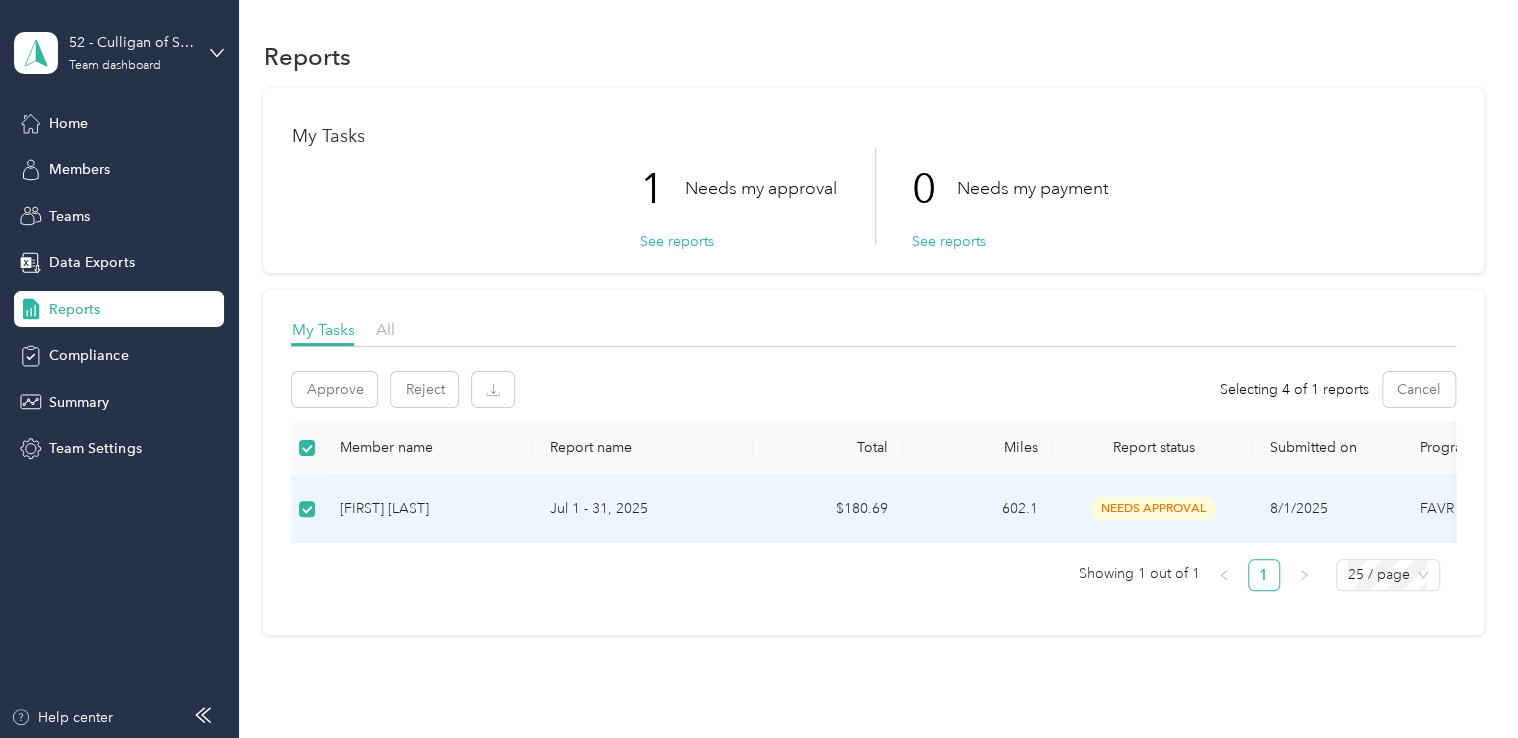 click on "Member name Report name Total Miles Report status Submitted on Program Approvers                     [FIRST] [LAST] [MONTH] 1 - 31, [YEAR] [PRICE] [NUMBER] needs approval [DATE] FAVR G4A [YEAR]   You    Showing 1 out of 1 1 25 / page" at bounding box center (873, 506) 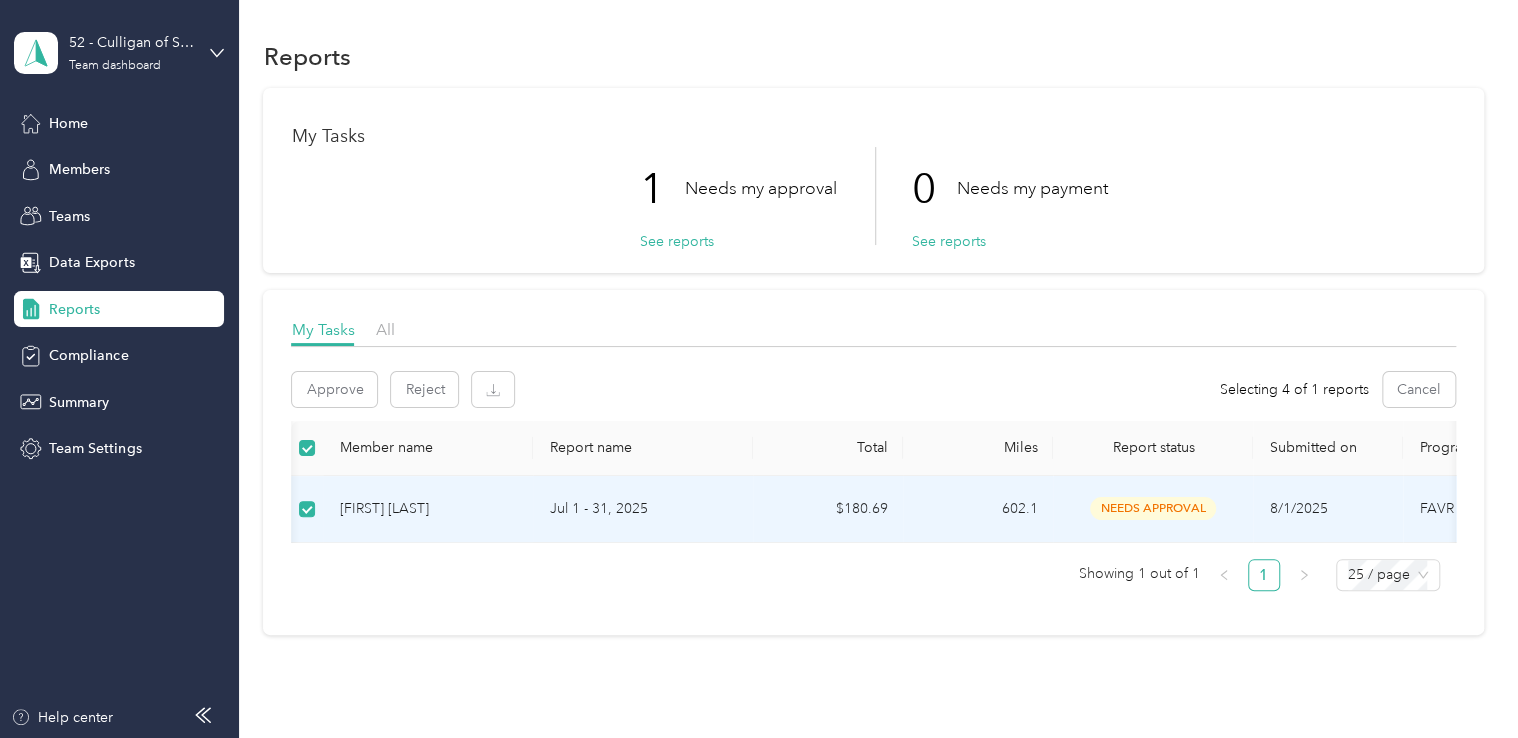 scroll, scrollTop: 0, scrollLeft: 504, axis: horizontal 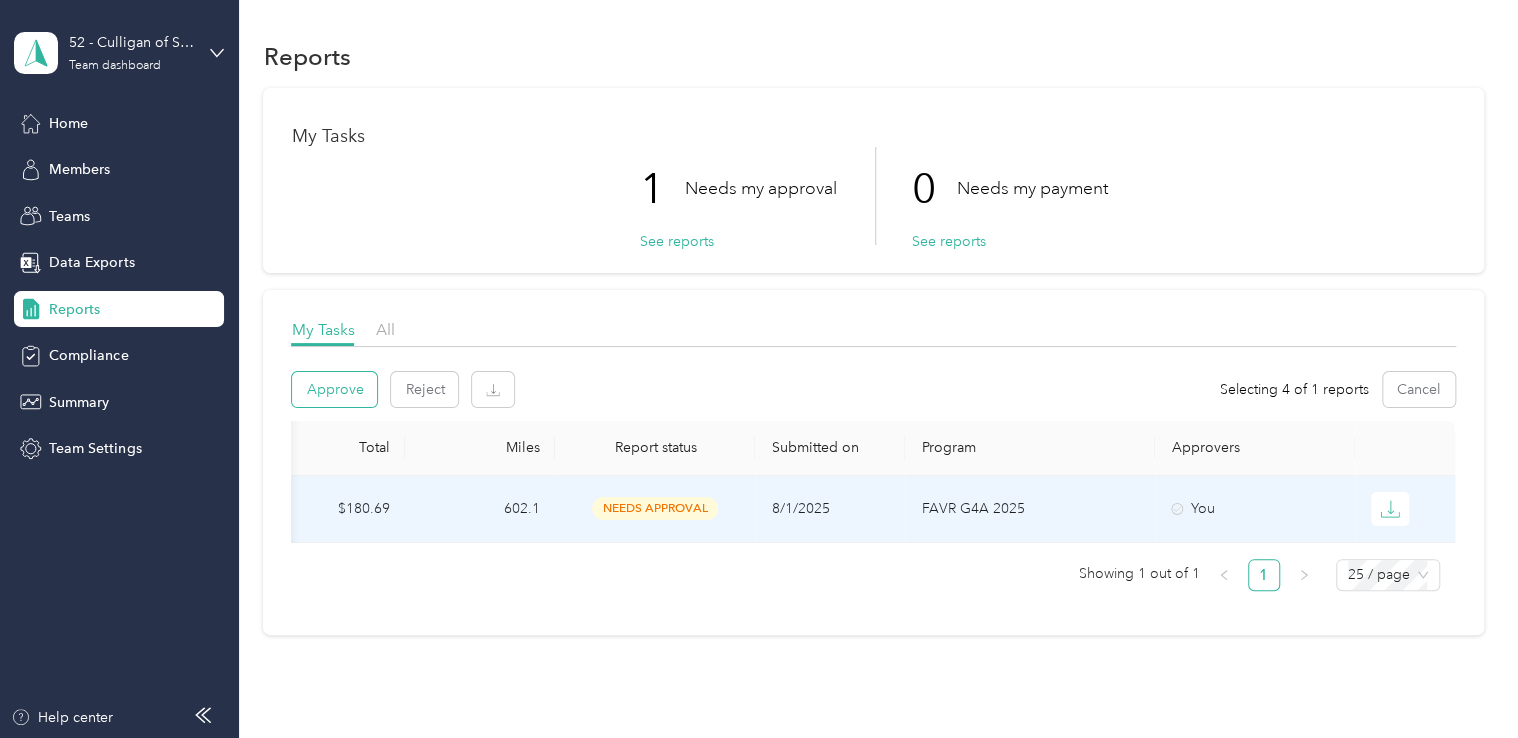 click on "Approve" at bounding box center (334, 389) 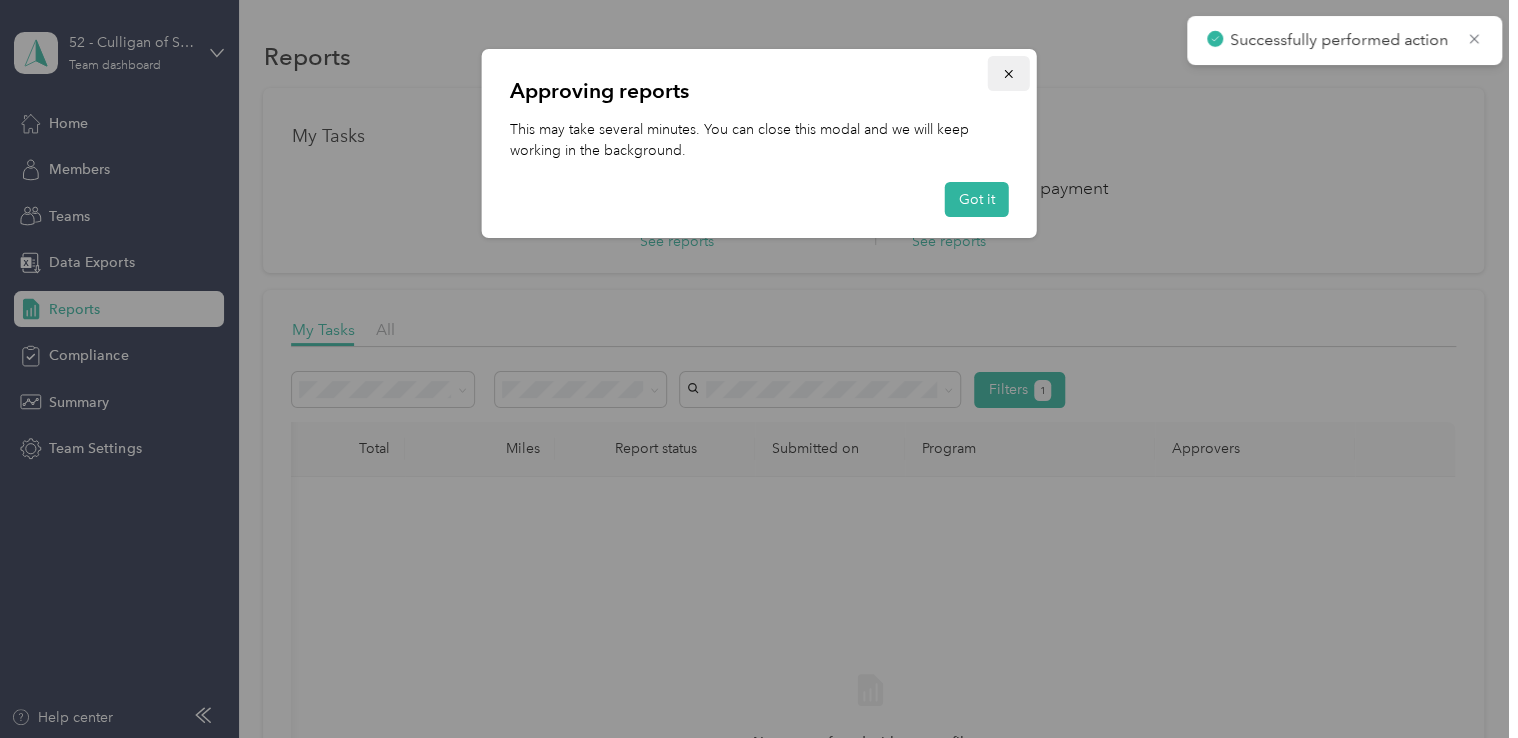 drag, startPoint x: 1011, startPoint y: 74, endPoint x: 1000, endPoint y: 90, distance: 19.416489 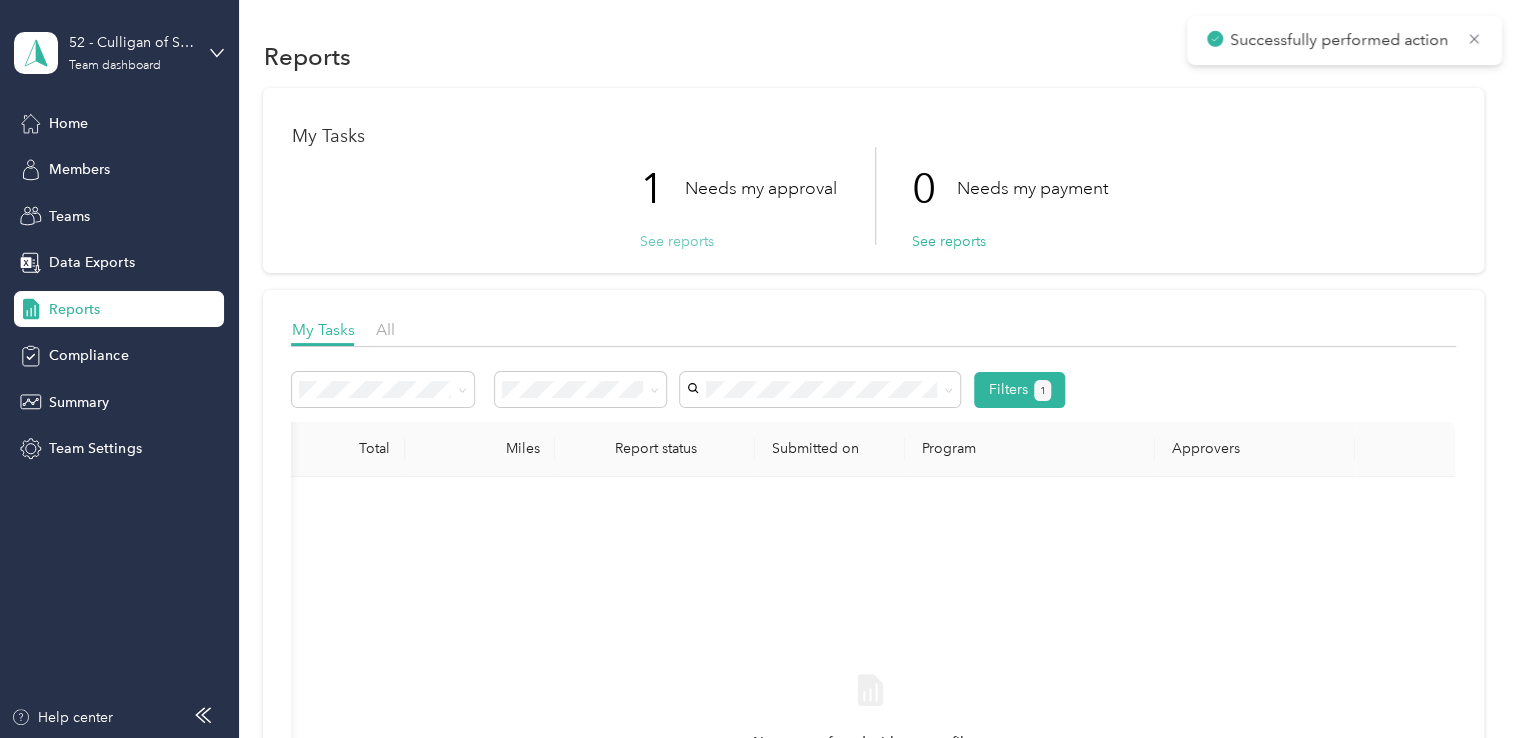 click on "See reports" at bounding box center (676, 241) 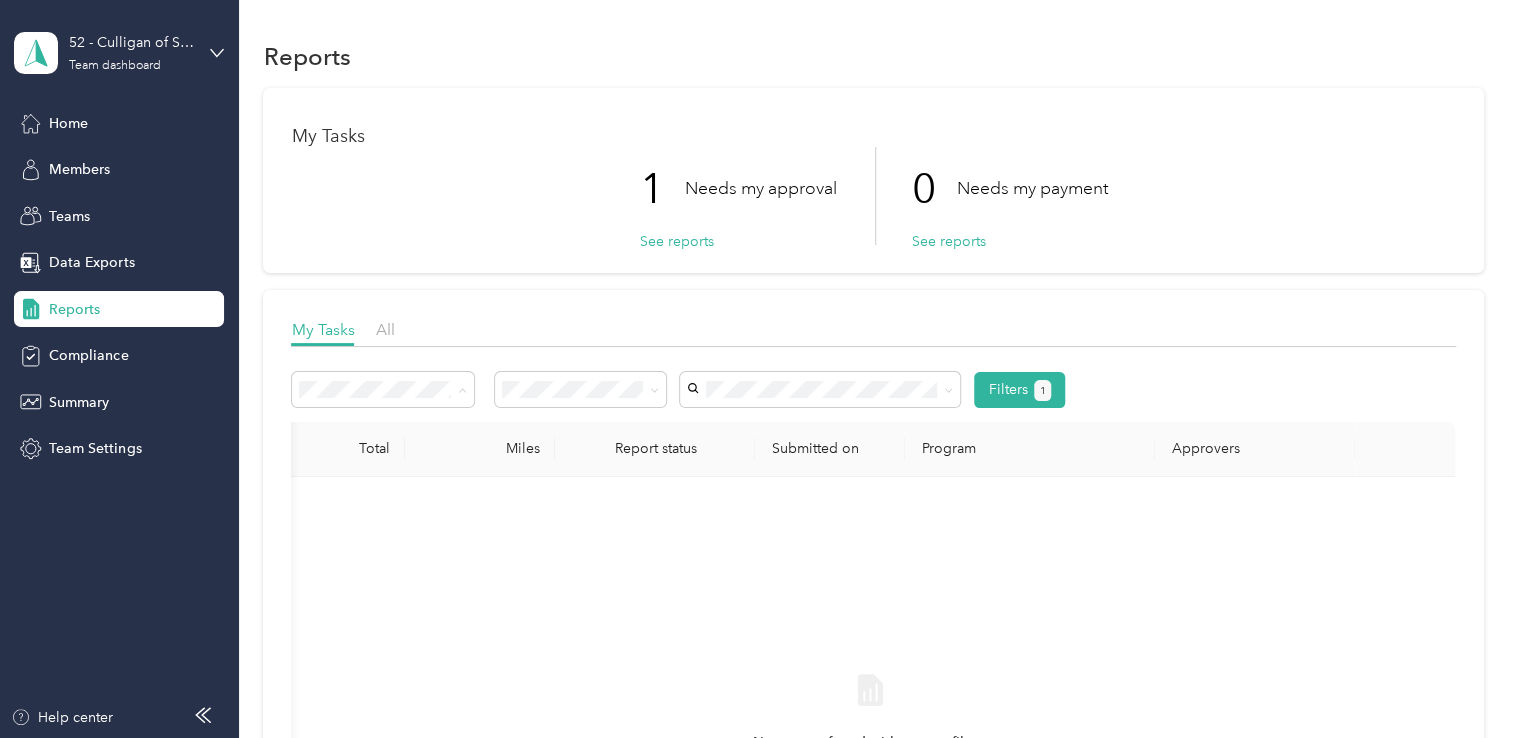 click on "No reports found with current filters" at bounding box center (870, 731) 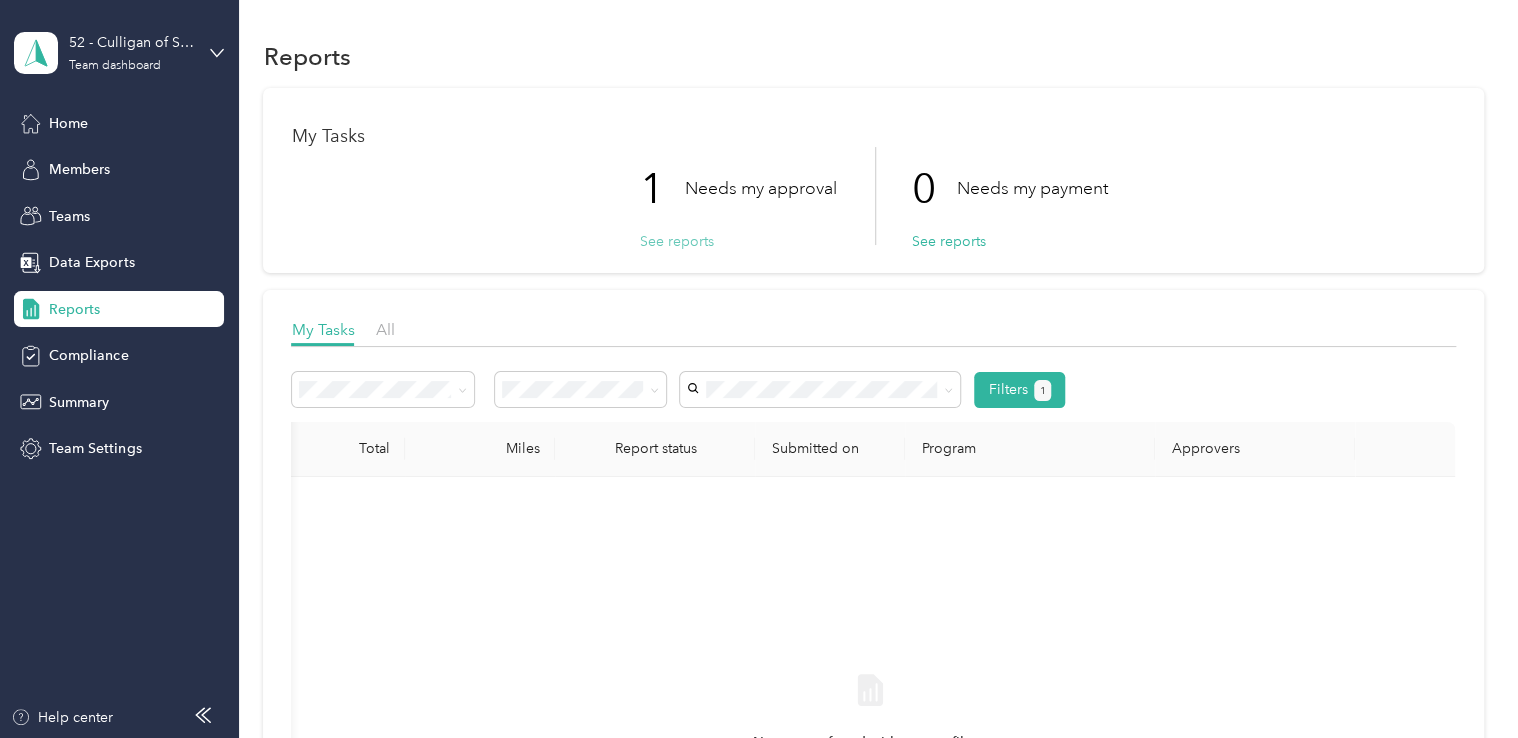 click on "See reports" at bounding box center (676, 241) 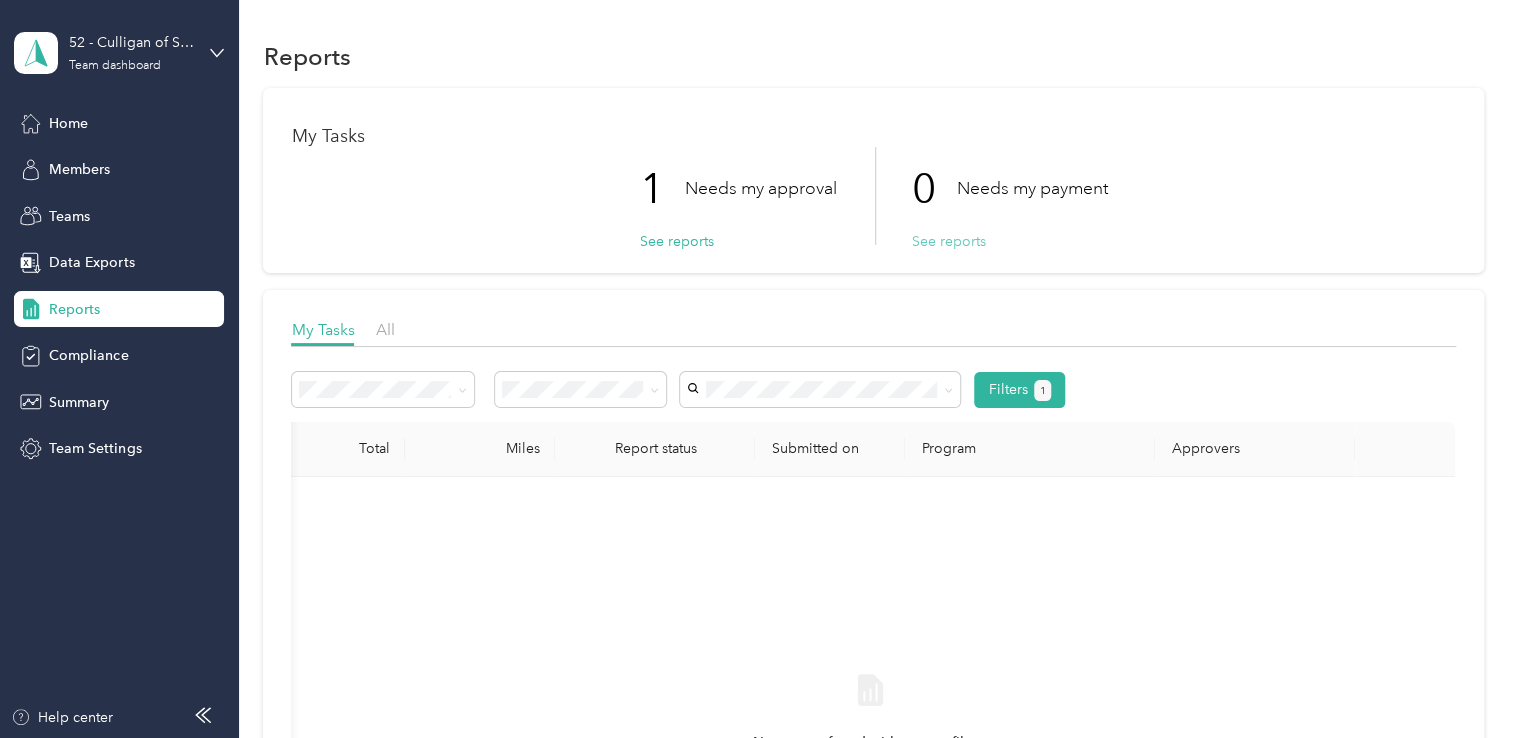 click on "See reports" at bounding box center (948, 241) 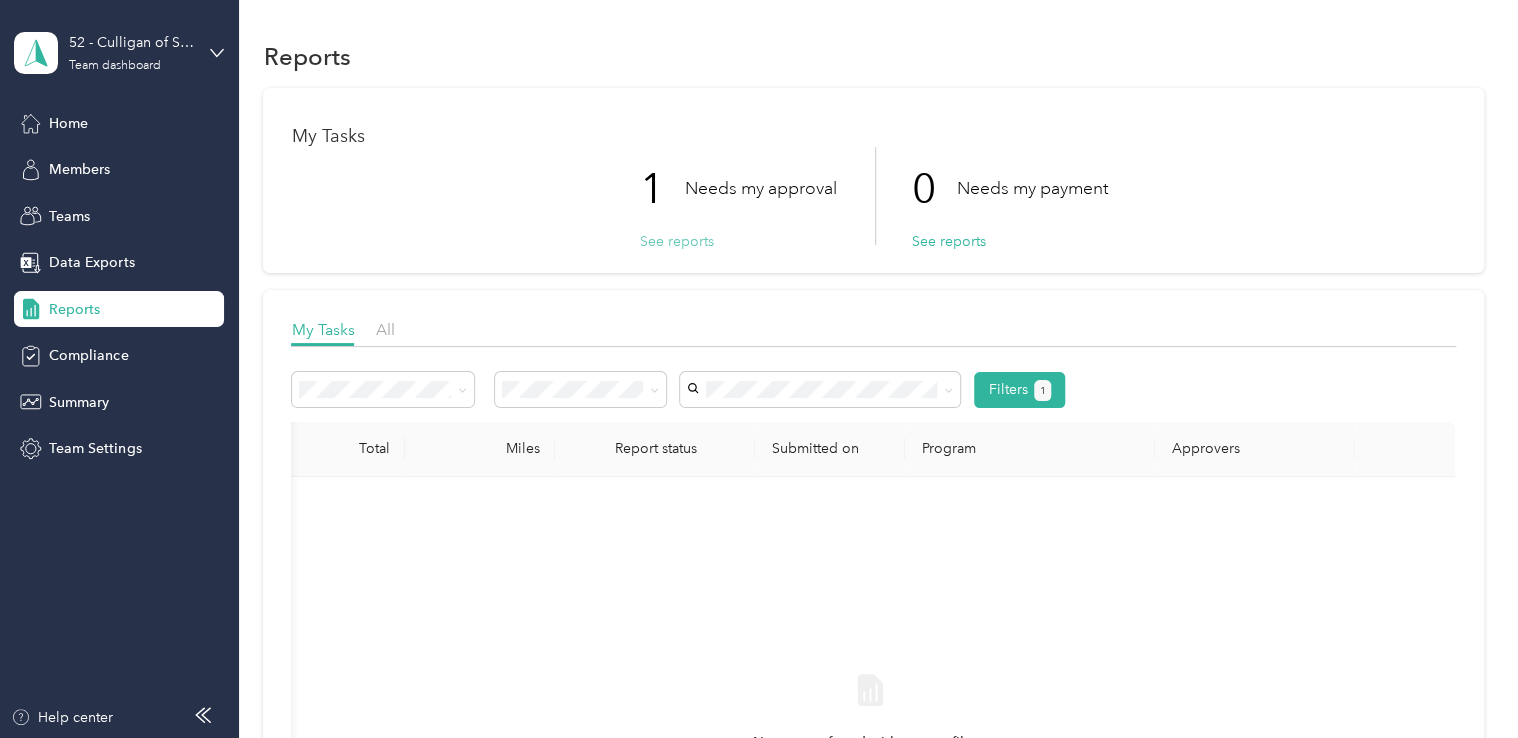click on "See reports" at bounding box center [676, 241] 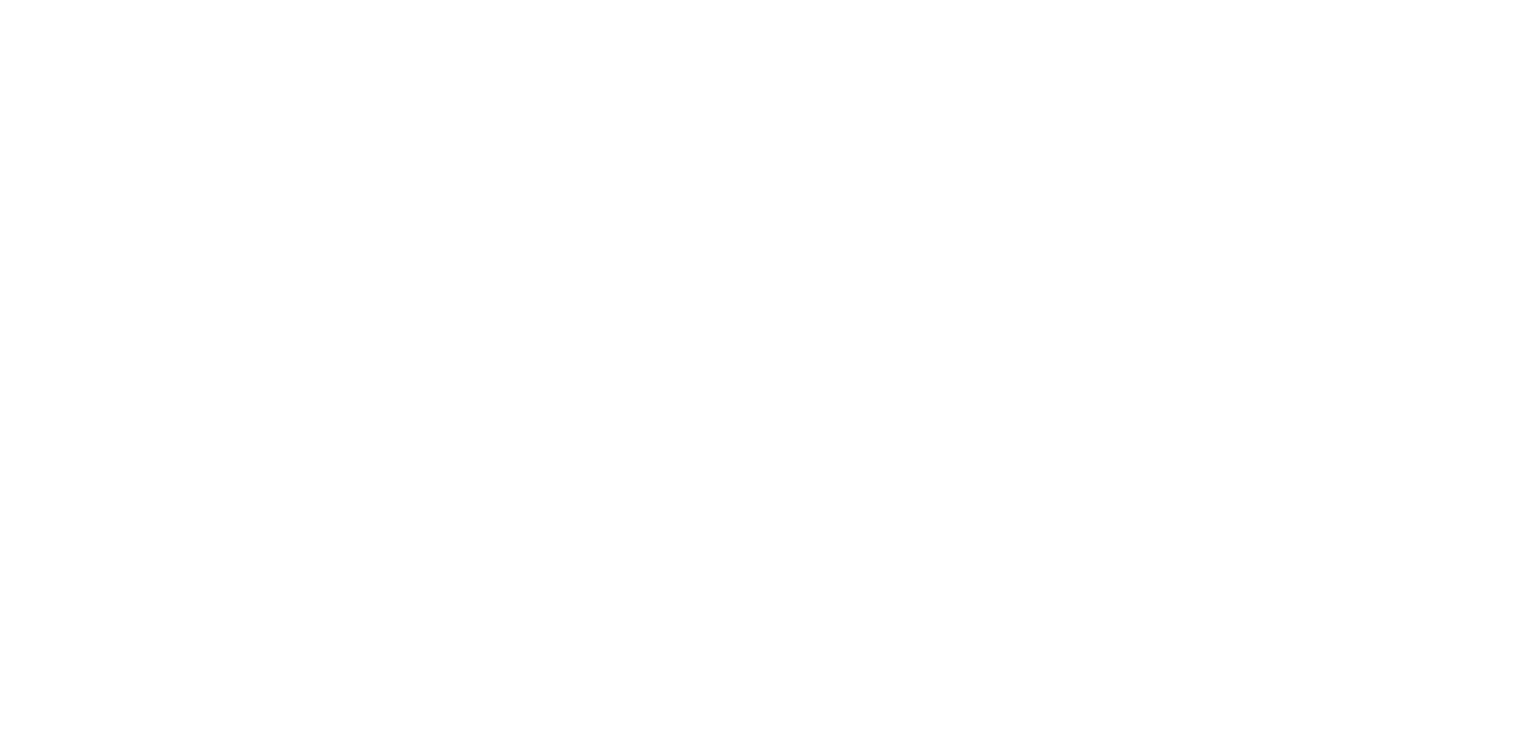 scroll, scrollTop: 0, scrollLeft: 0, axis: both 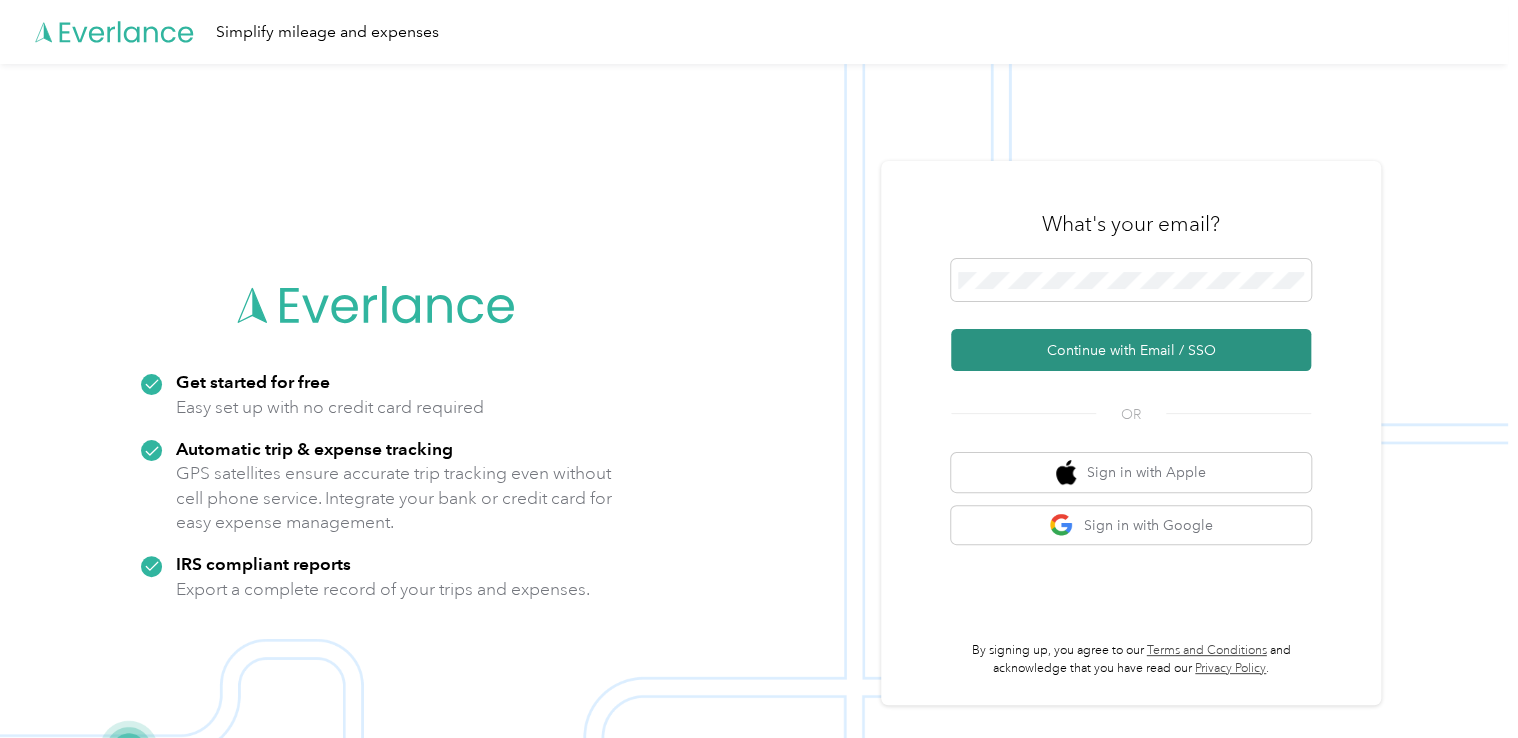 click on "Continue with Email / SSO" at bounding box center [1131, 350] 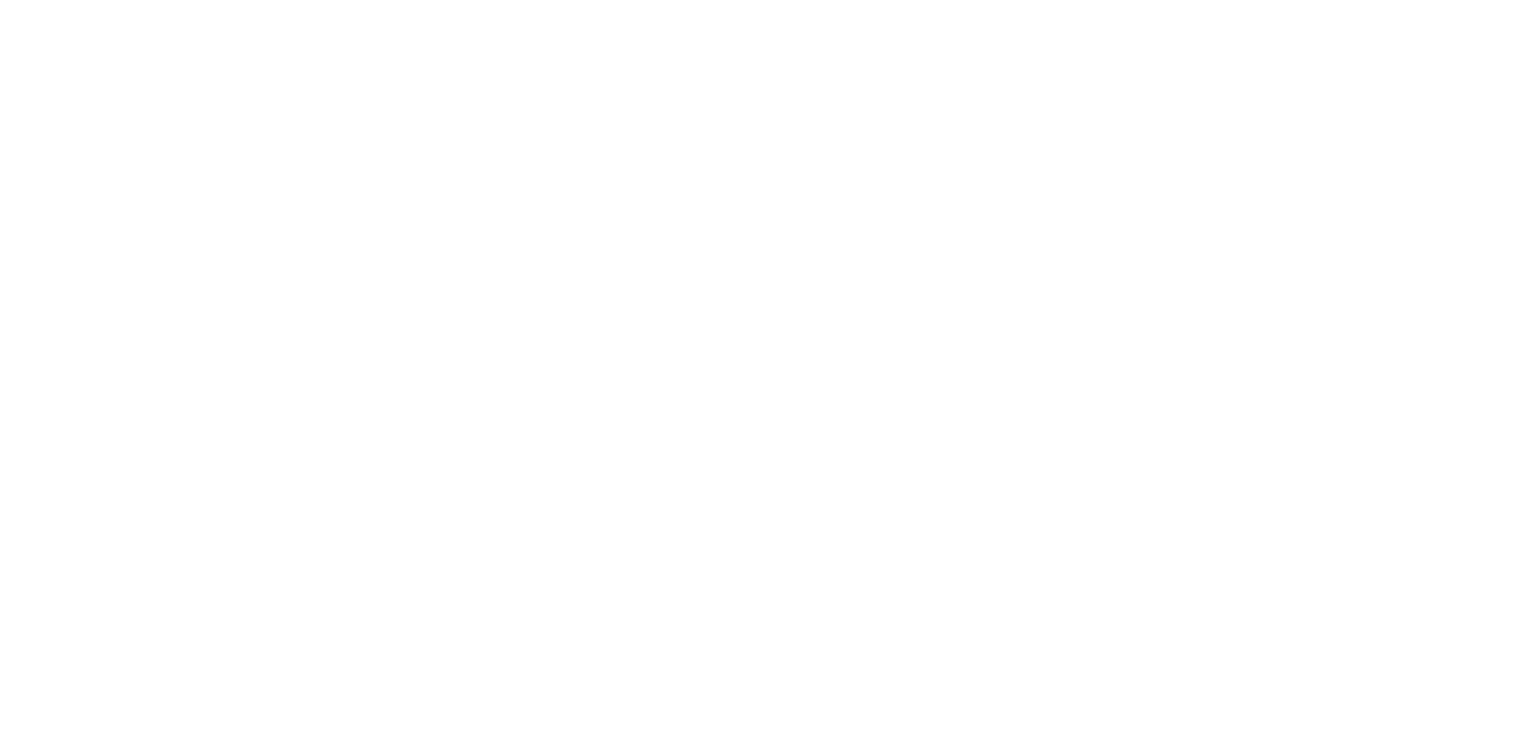 scroll, scrollTop: 0, scrollLeft: 0, axis: both 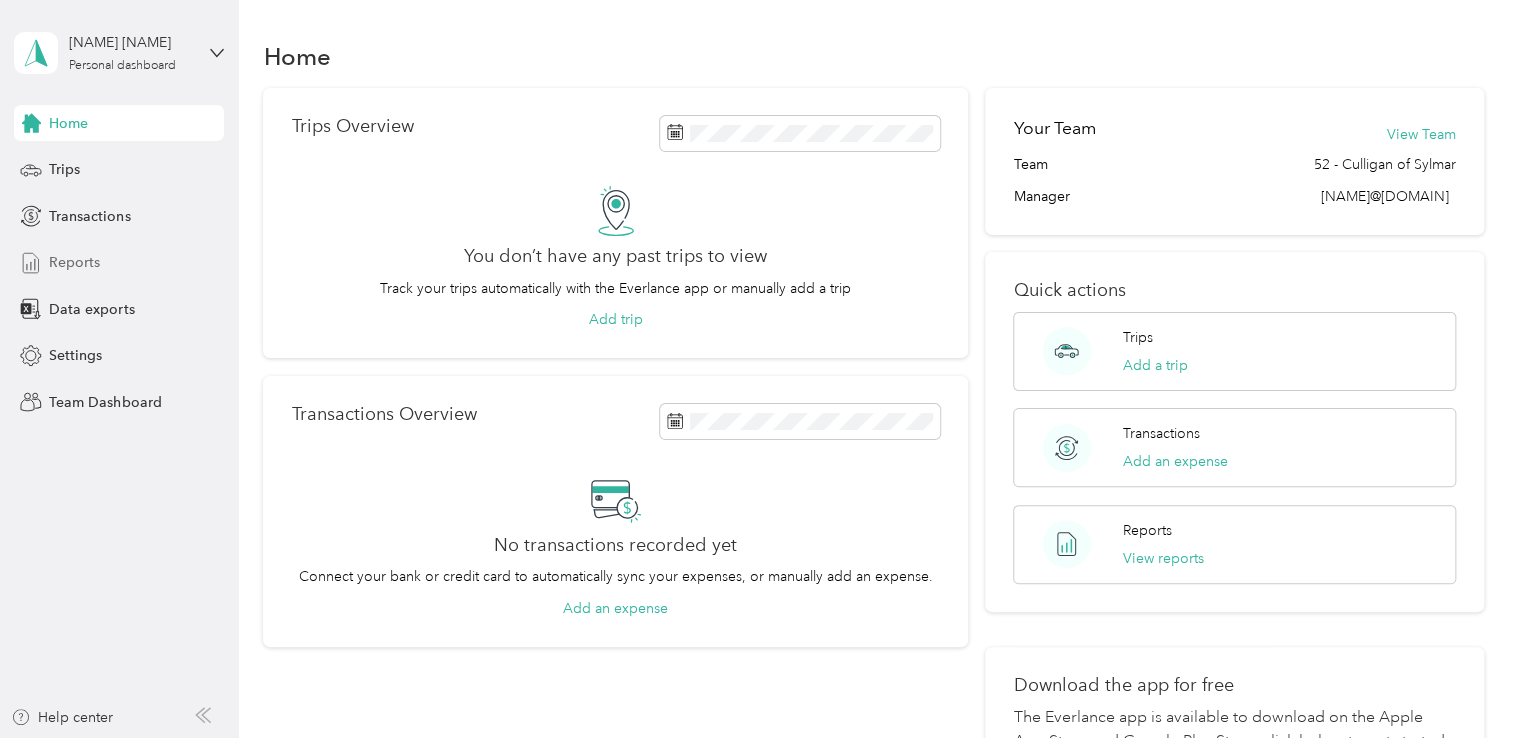 click on "Reports" at bounding box center (119, 263) 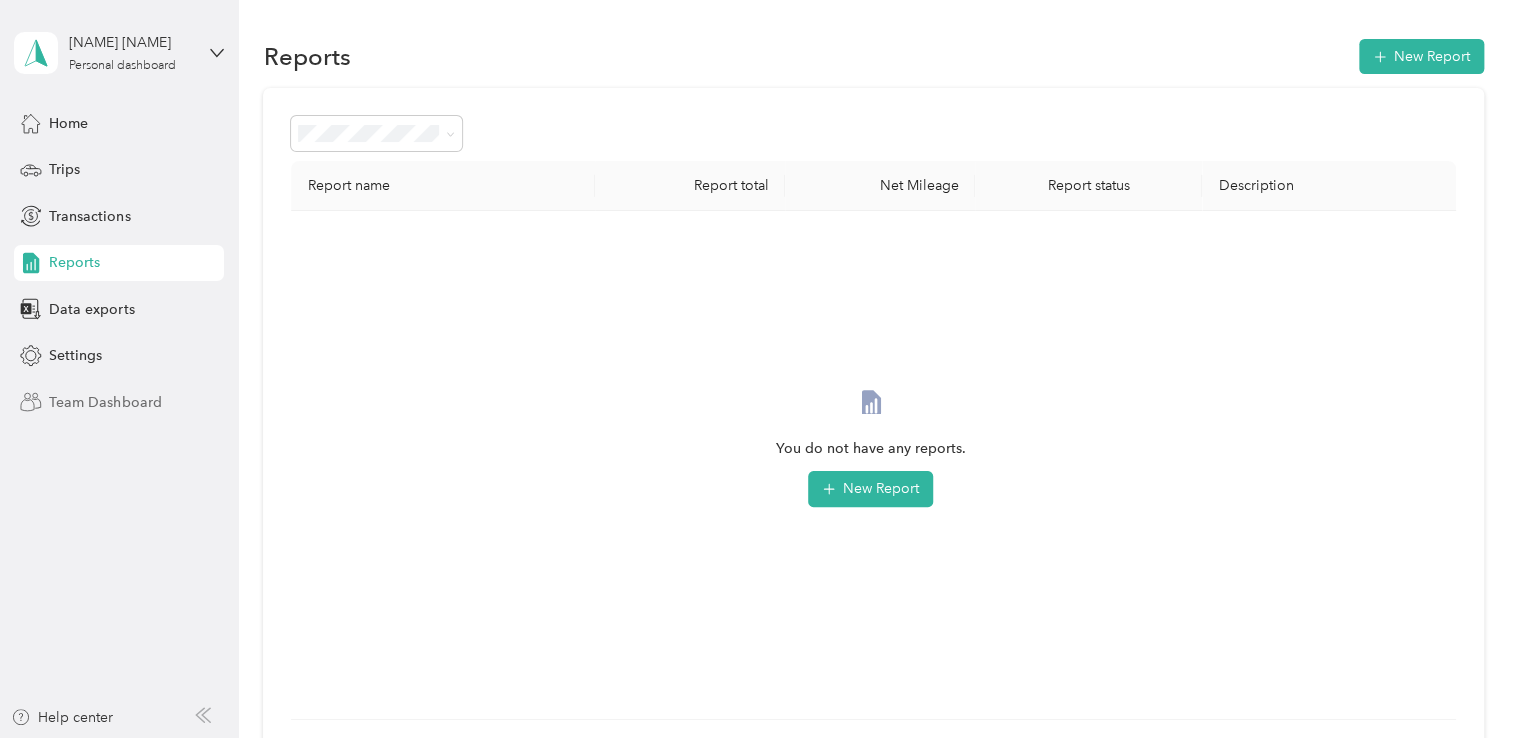 click on "Team Dashboard" at bounding box center (105, 402) 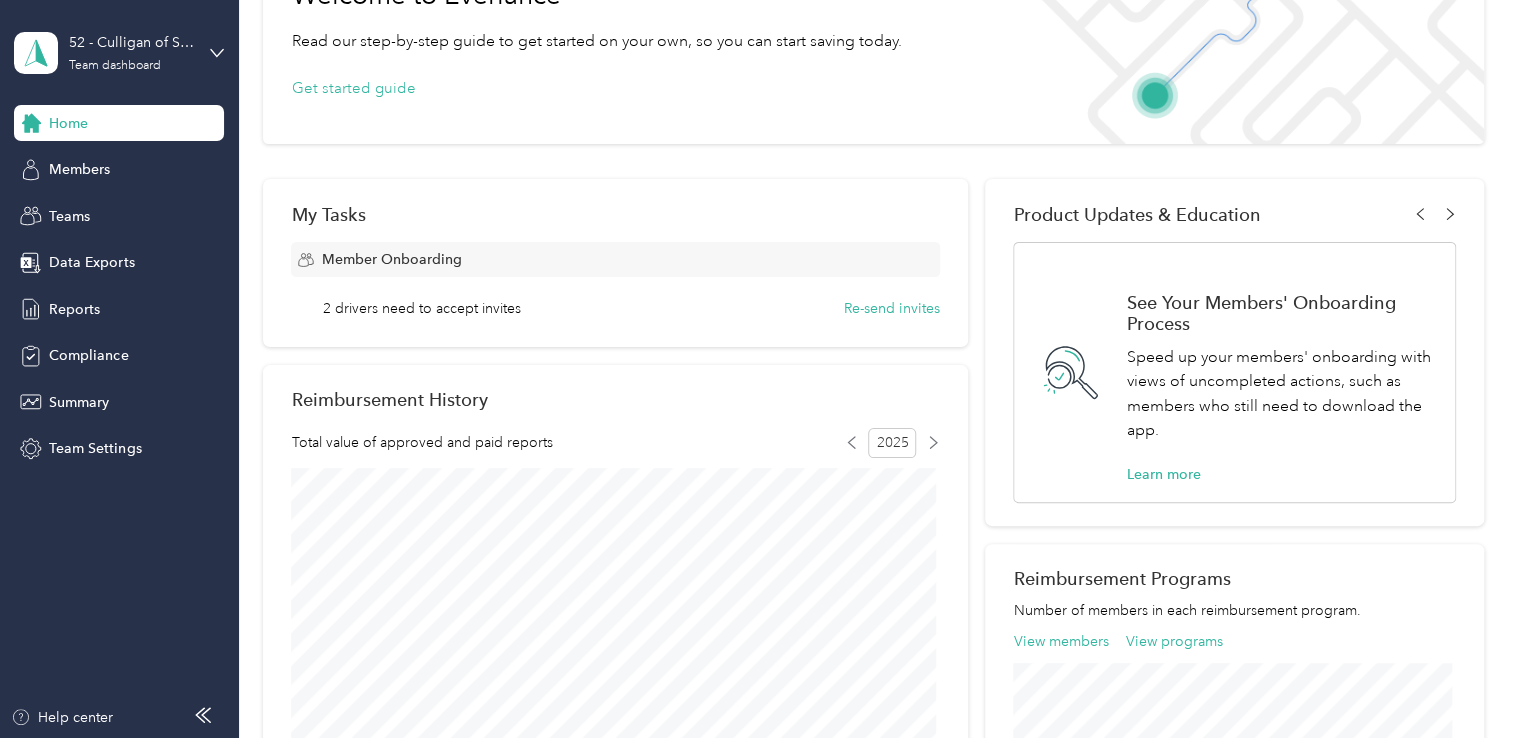 scroll, scrollTop: 200, scrollLeft: 0, axis: vertical 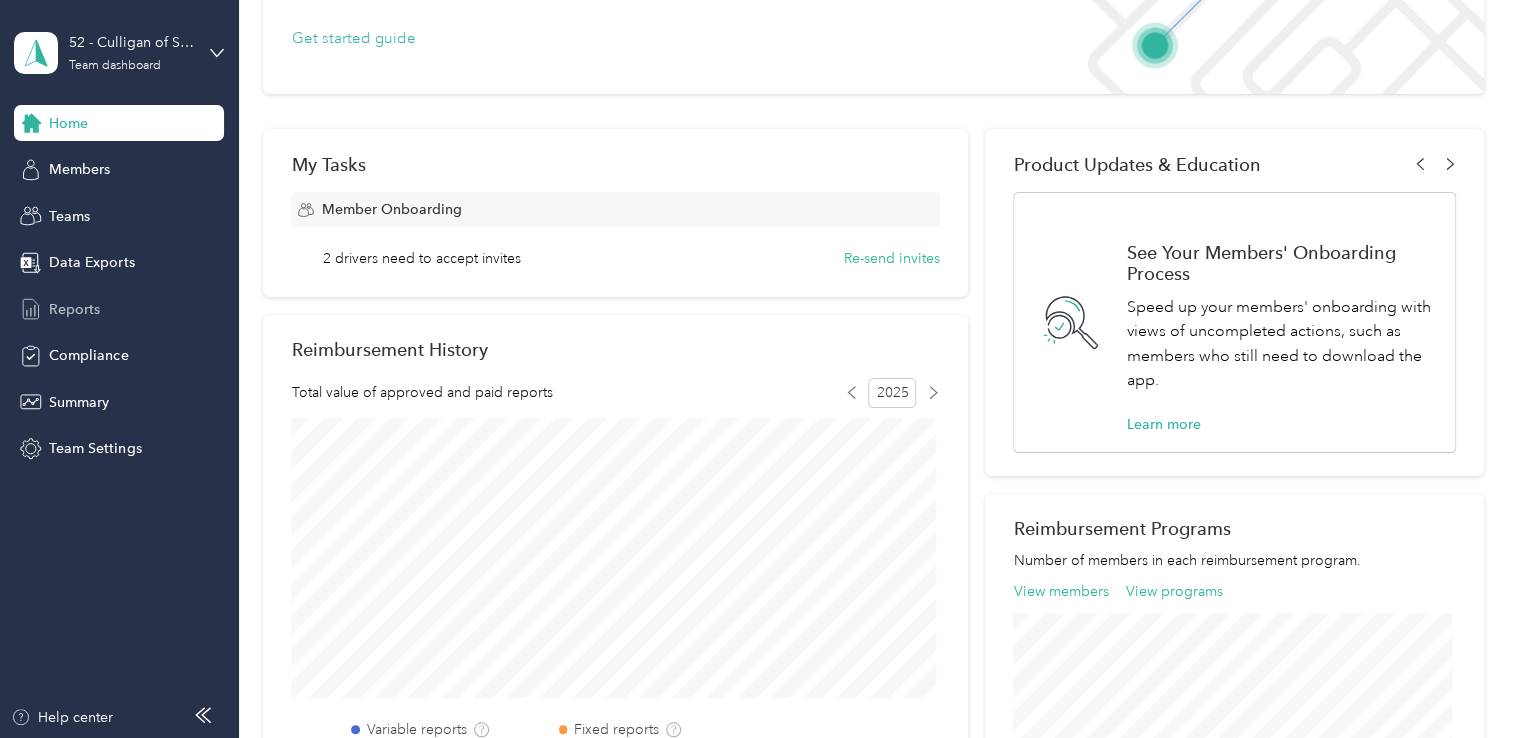 click on "Reports" at bounding box center [74, 309] 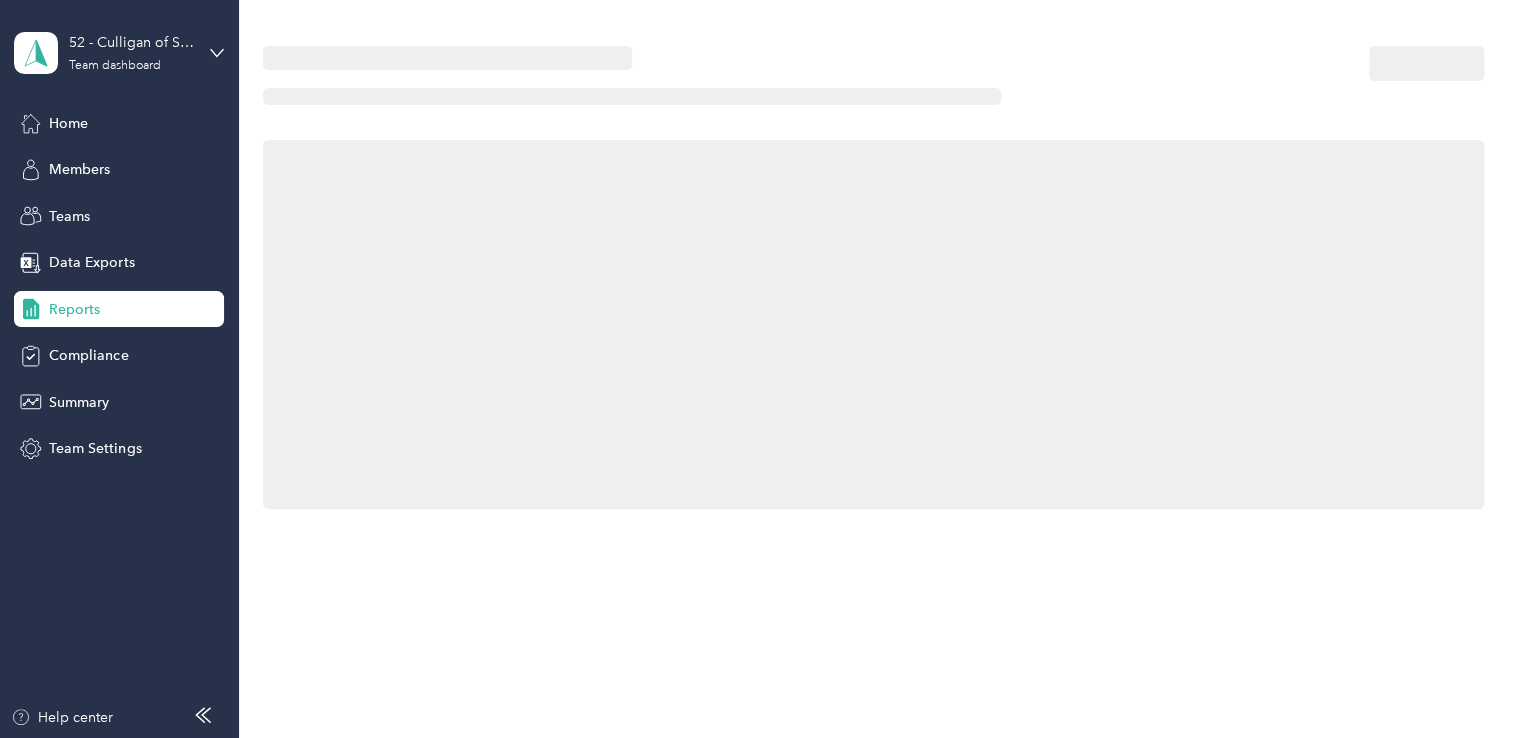 scroll, scrollTop: 0, scrollLeft: 0, axis: both 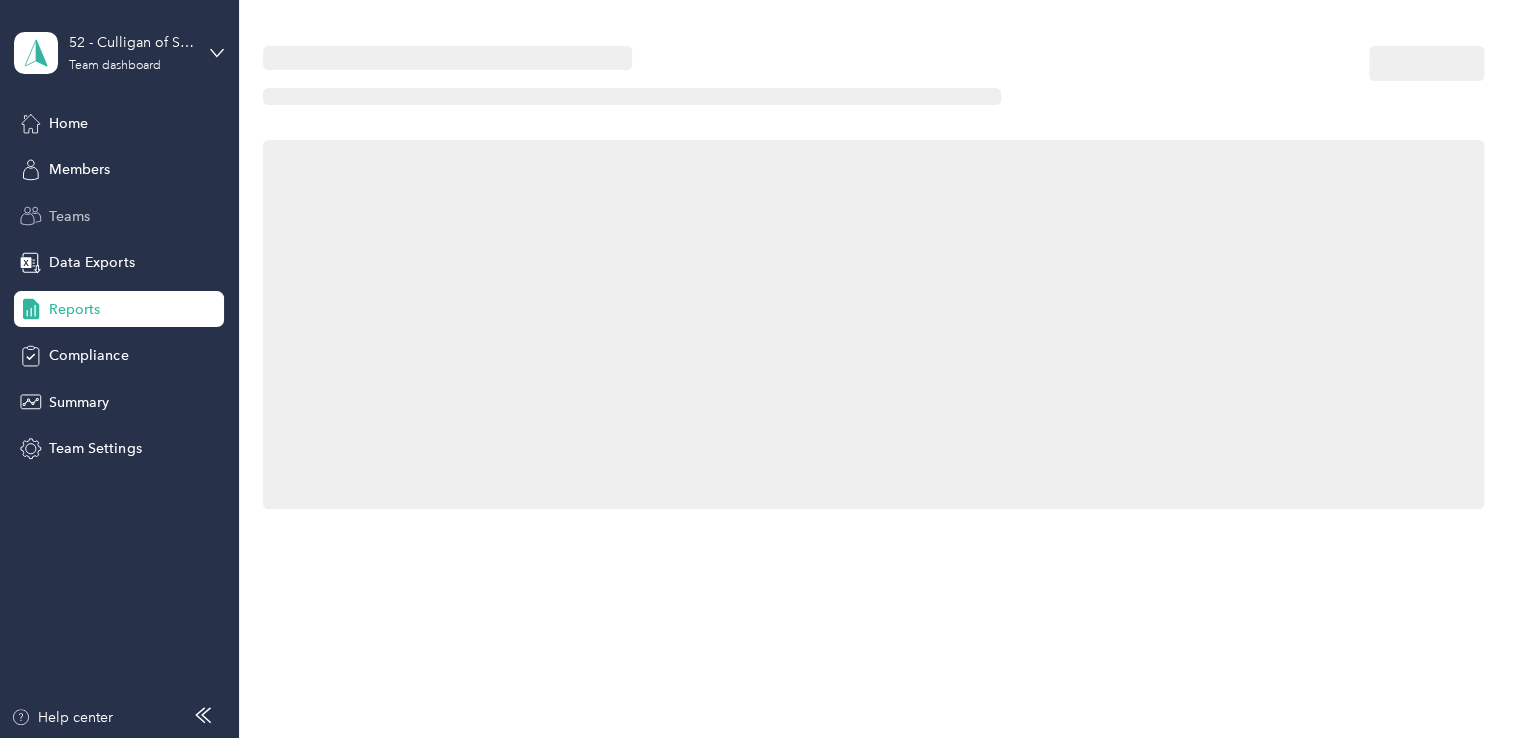 click on "Teams" at bounding box center [69, 216] 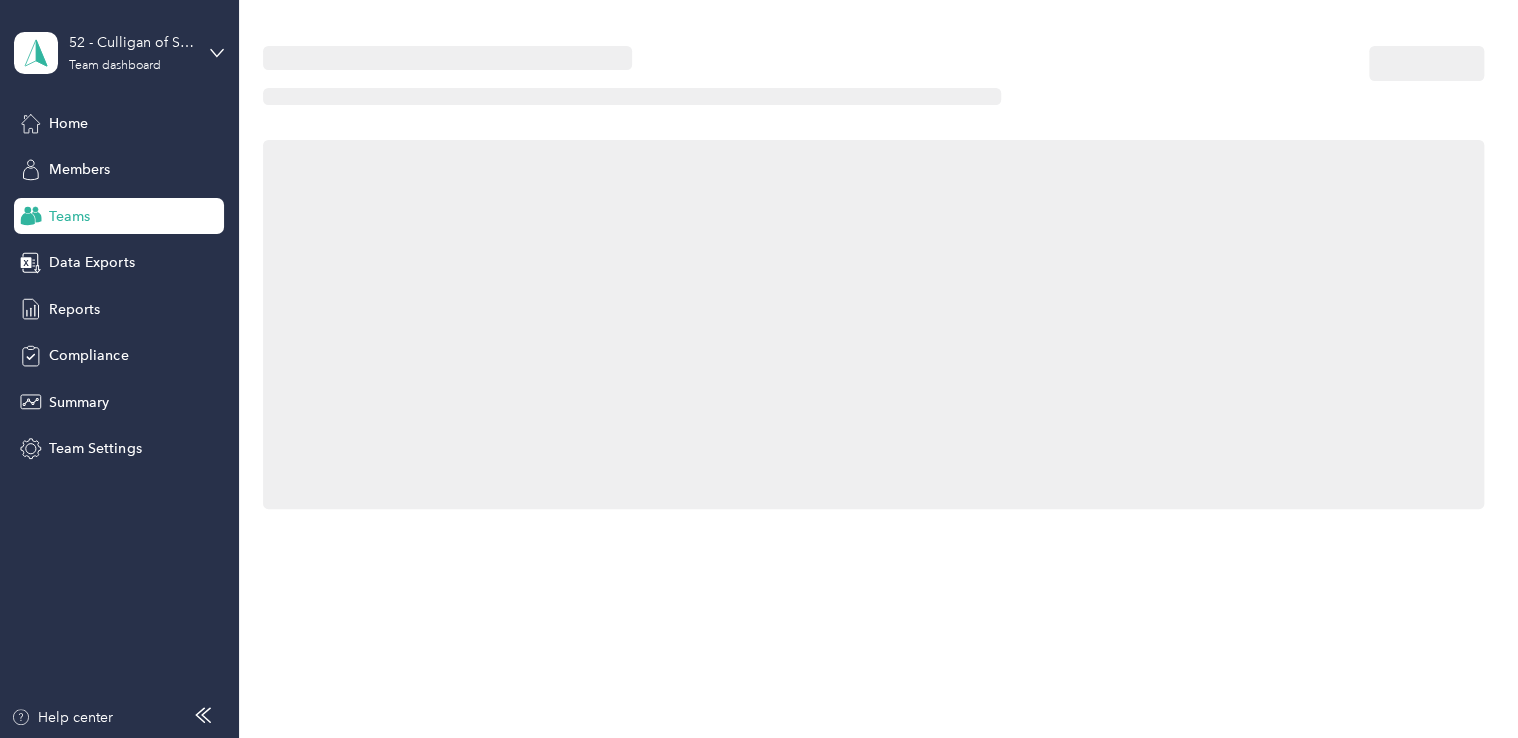 click on "Teams" at bounding box center [119, 216] 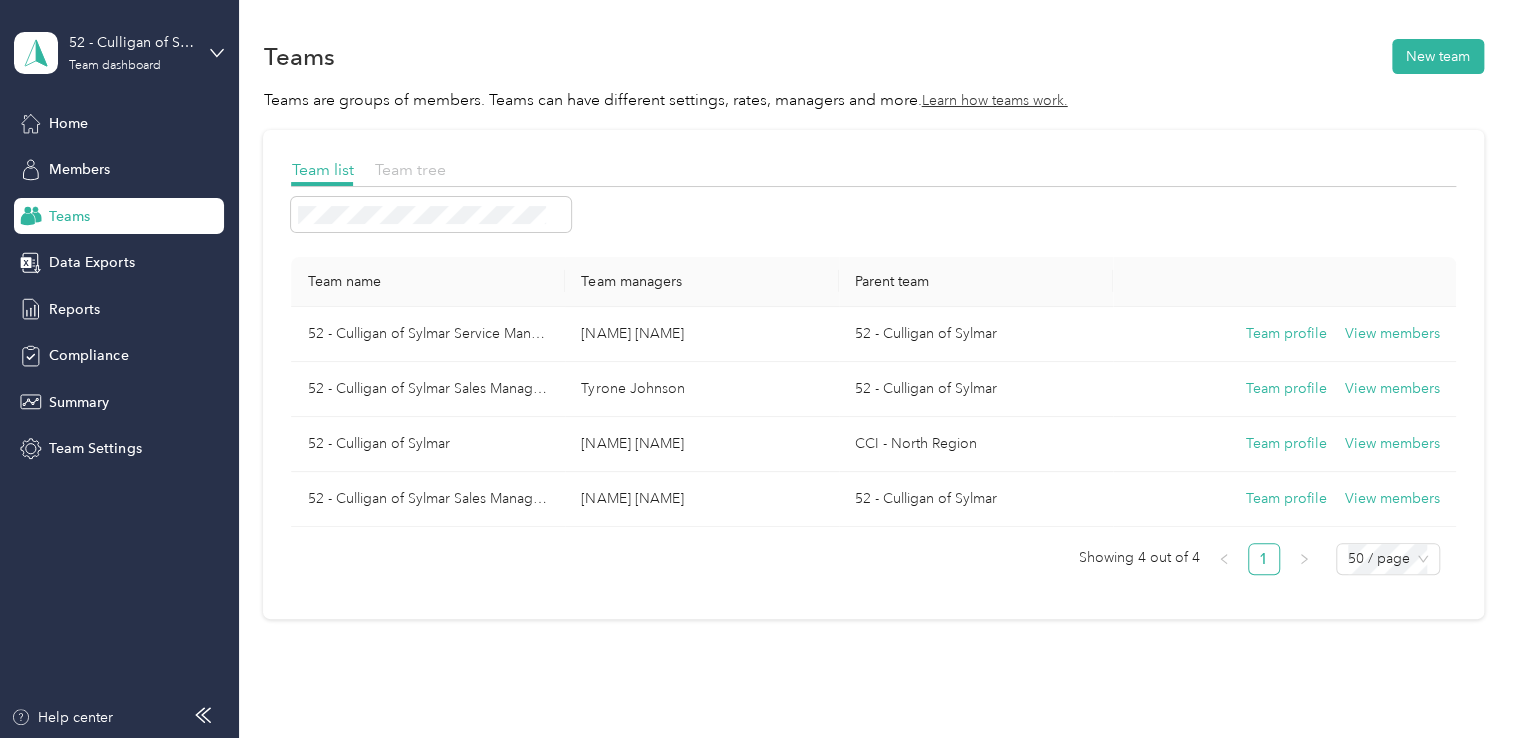 click on "Team tree" at bounding box center (409, 169) 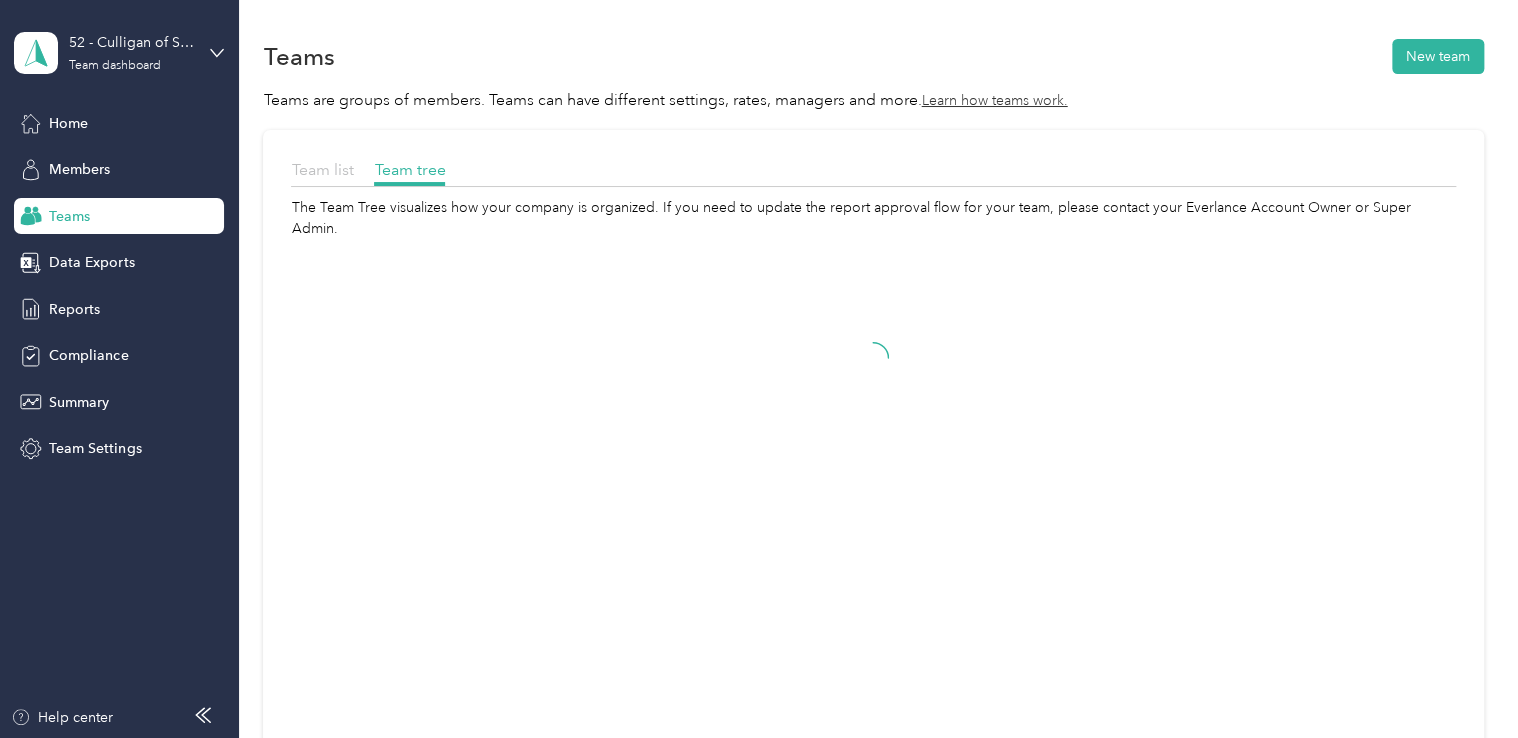 click on "Team list" at bounding box center (322, 169) 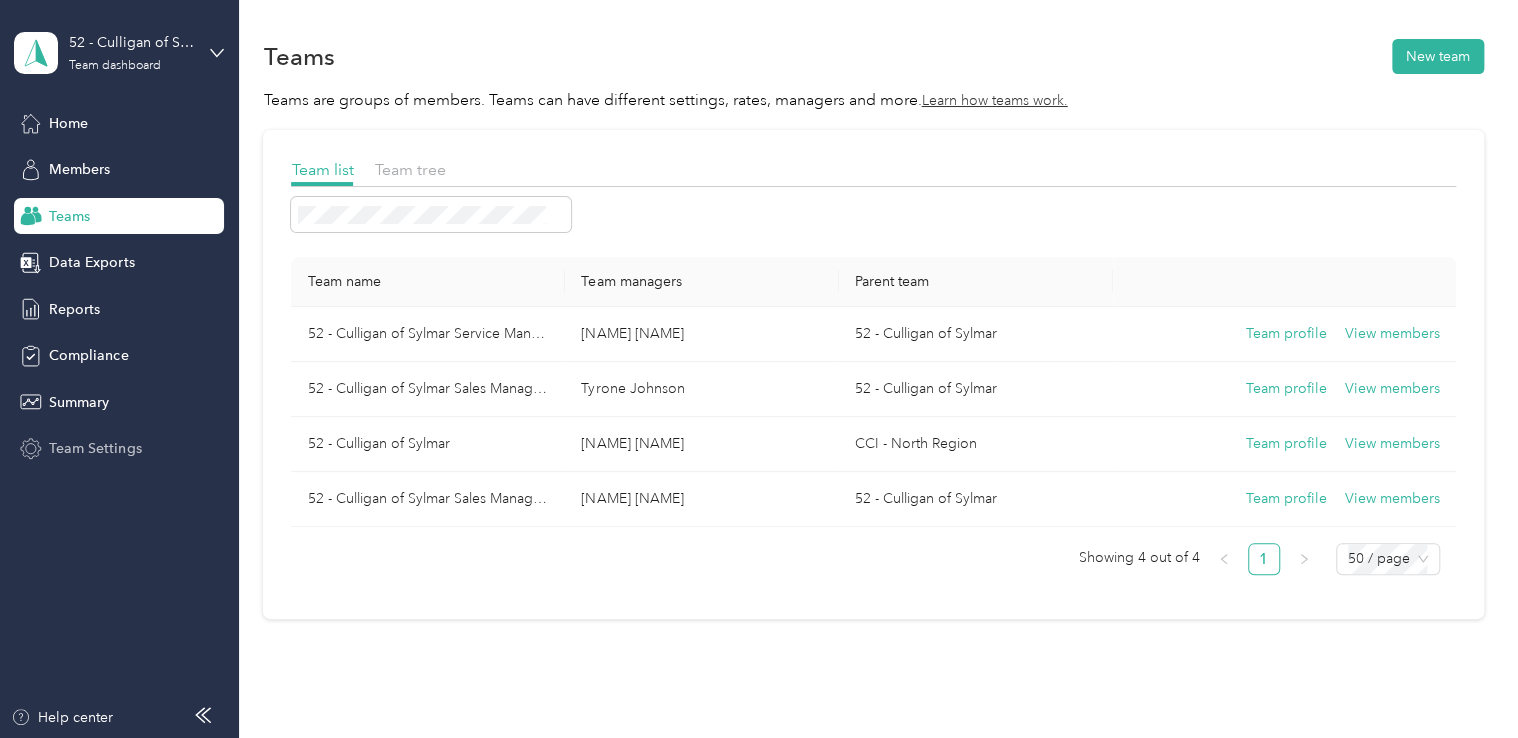 click on "Team Settings" at bounding box center (95, 448) 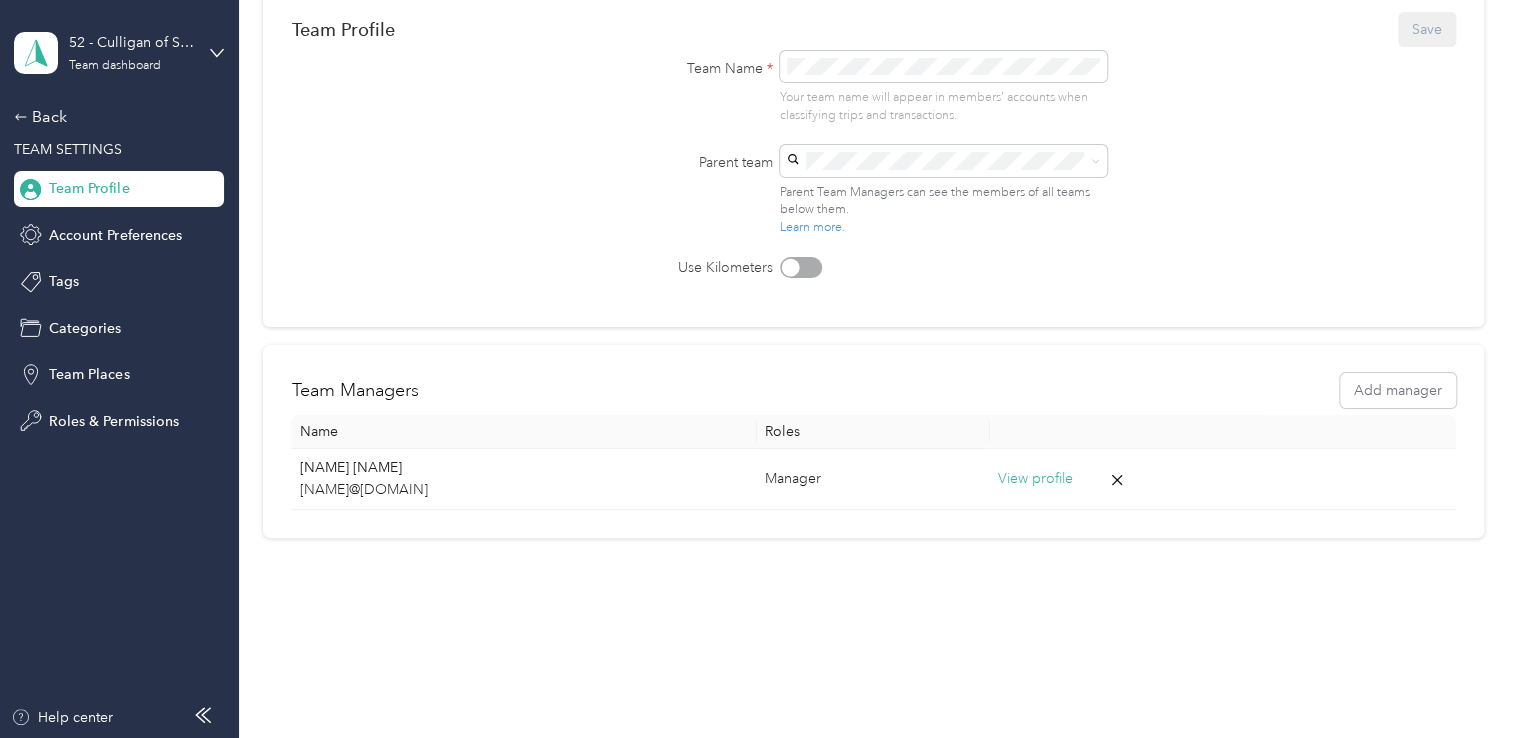 scroll, scrollTop: 188, scrollLeft: 0, axis: vertical 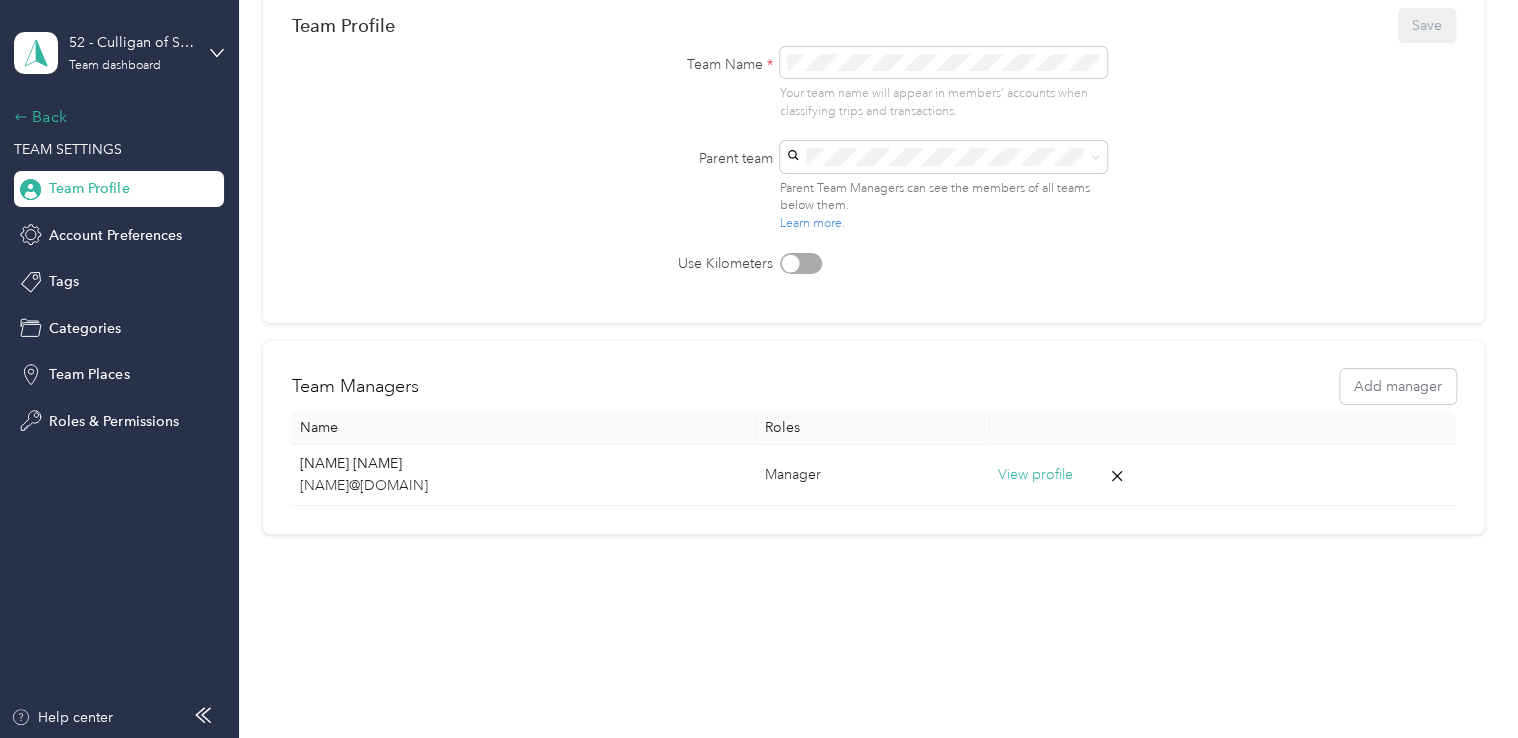 click on "Back" at bounding box center [114, 117] 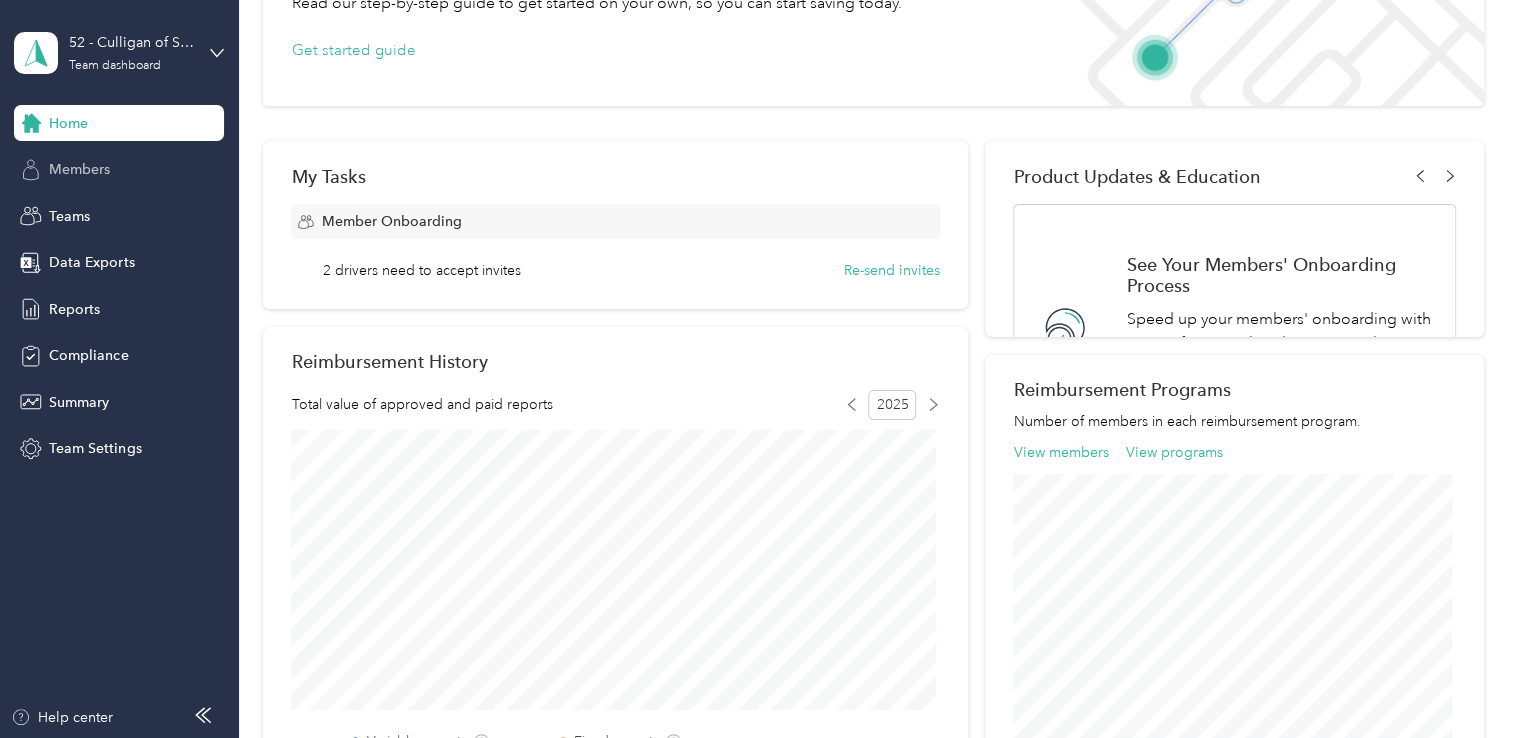 click on "Members" at bounding box center [79, 169] 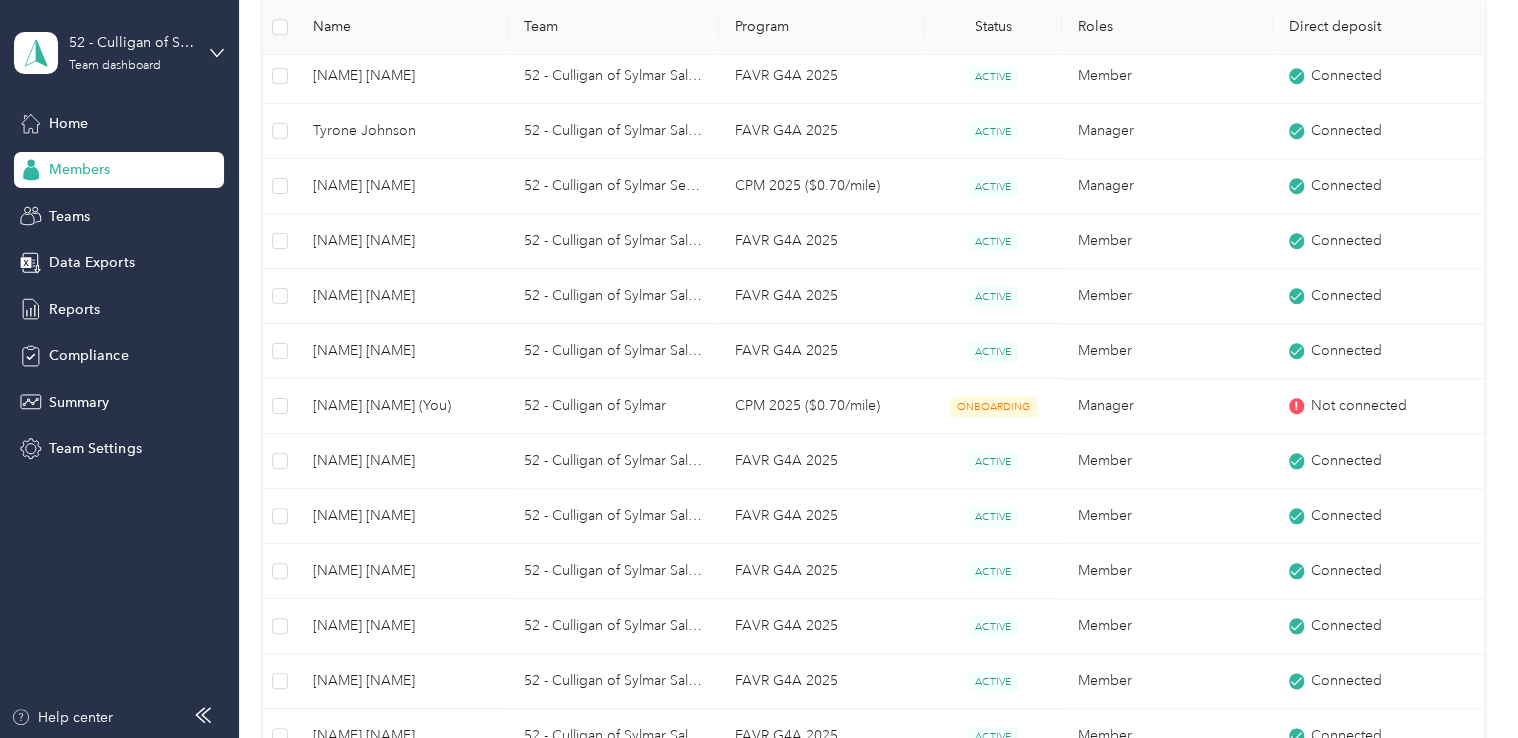 scroll, scrollTop: 900, scrollLeft: 0, axis: vertical 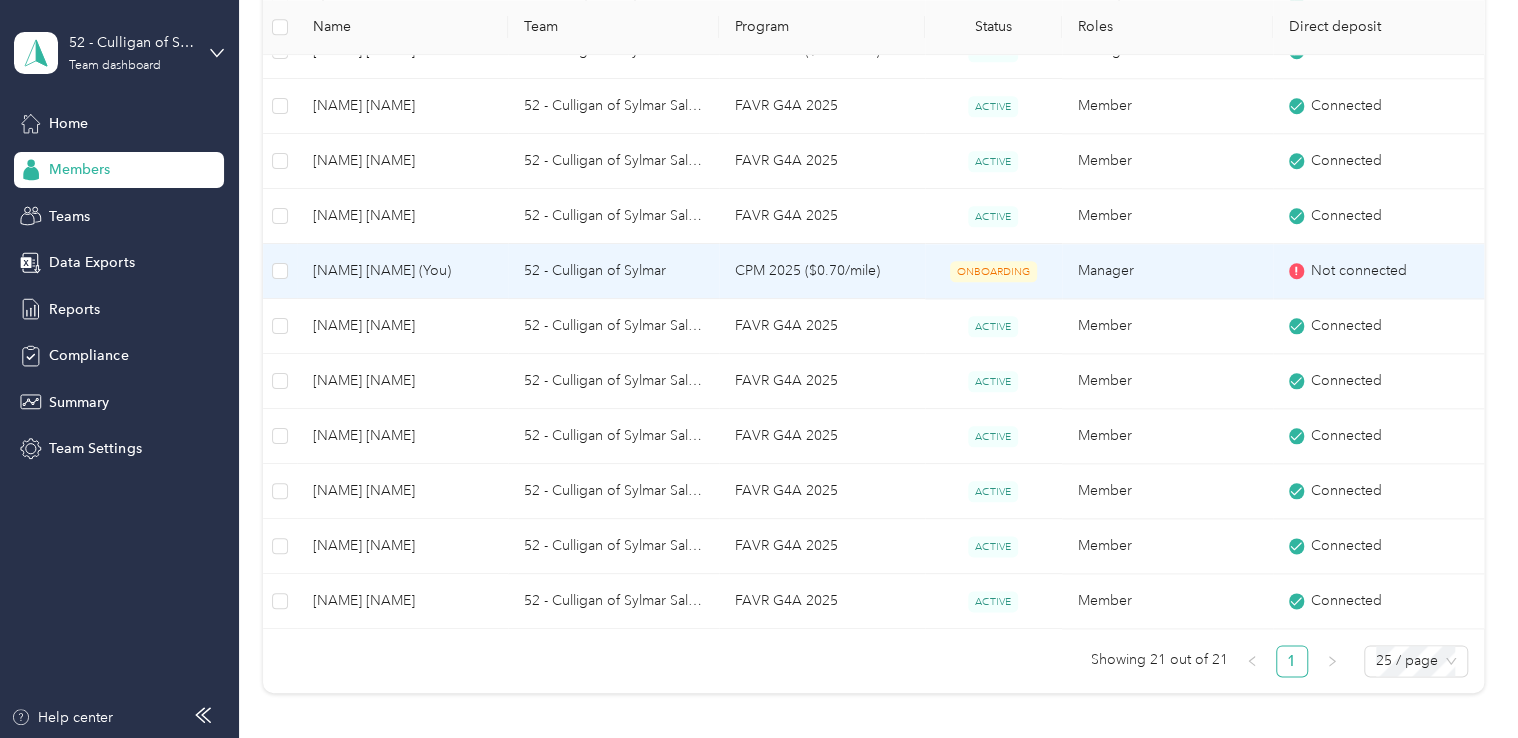 click on "CPM 2025 ($0.70/mile)" at bounding box center (822, 271) 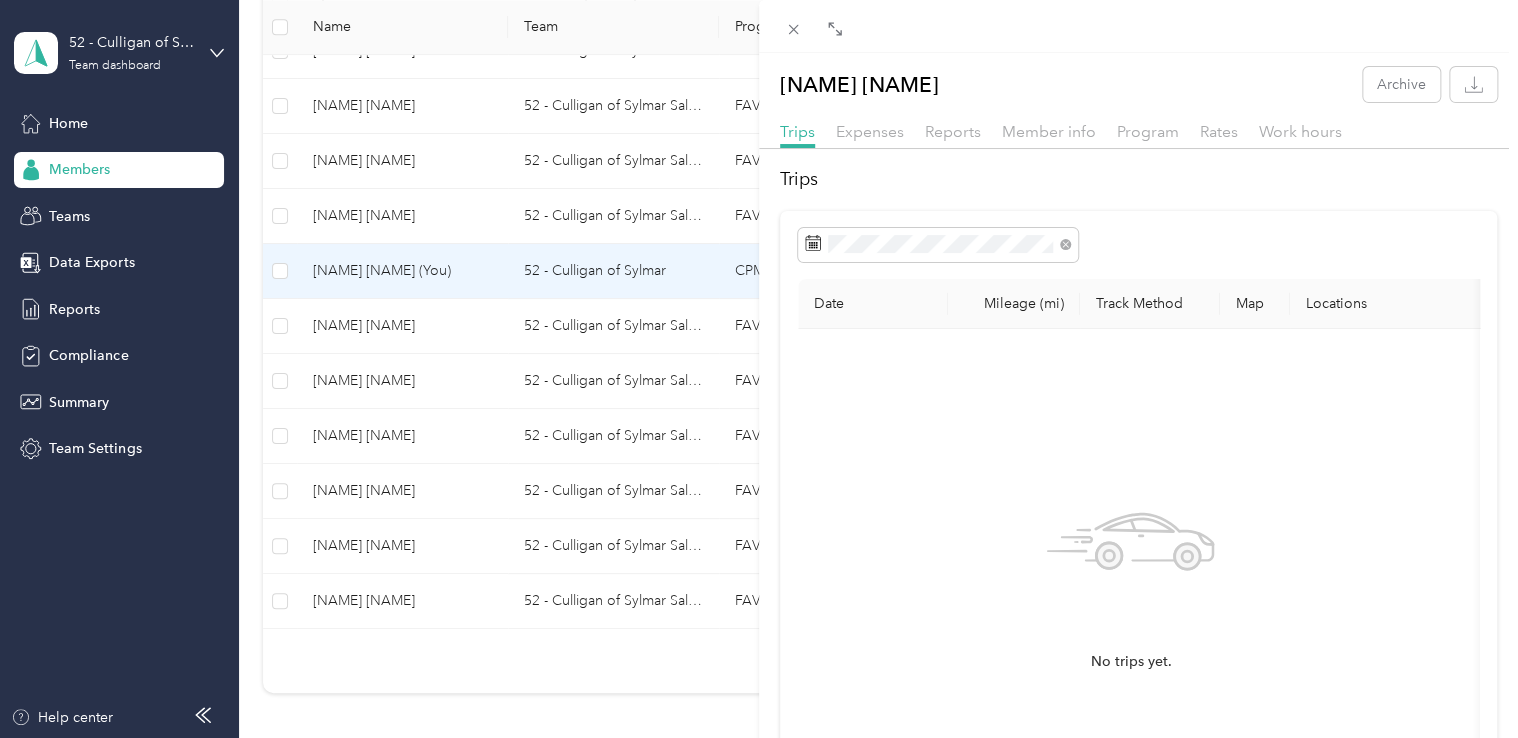 click on "Date" at bounding box center (873, 304) 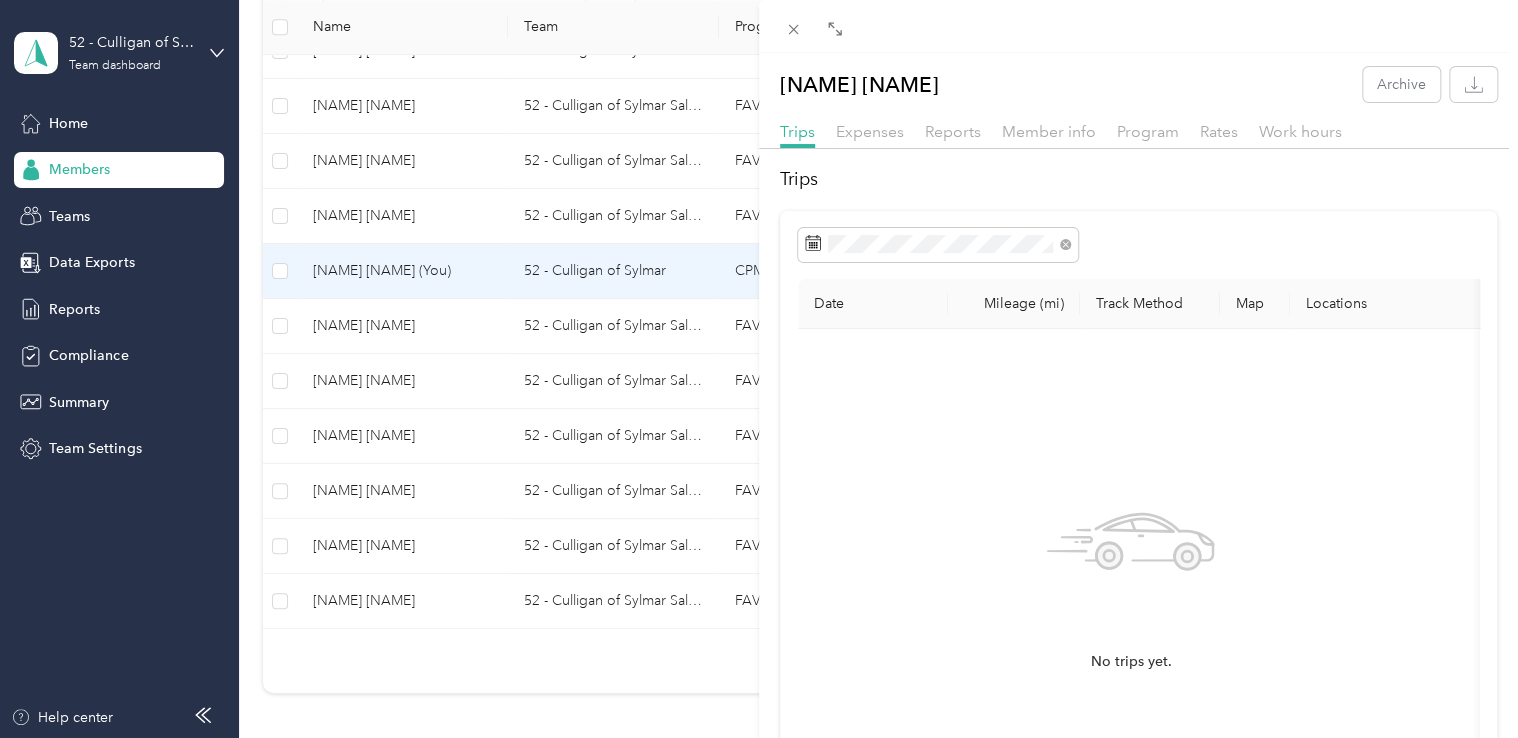 click on "No trips yet." at bounding box center [1131, 583] 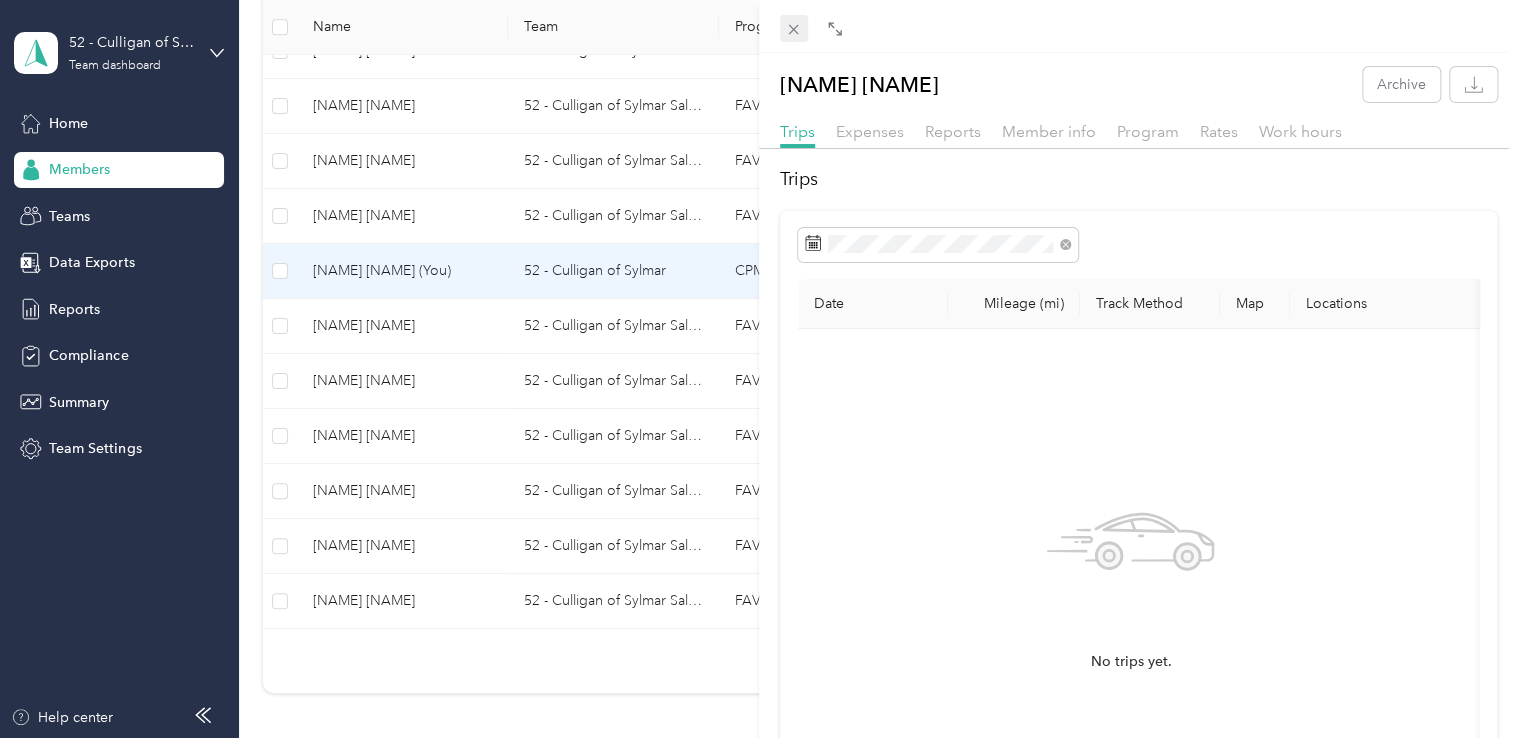 click 